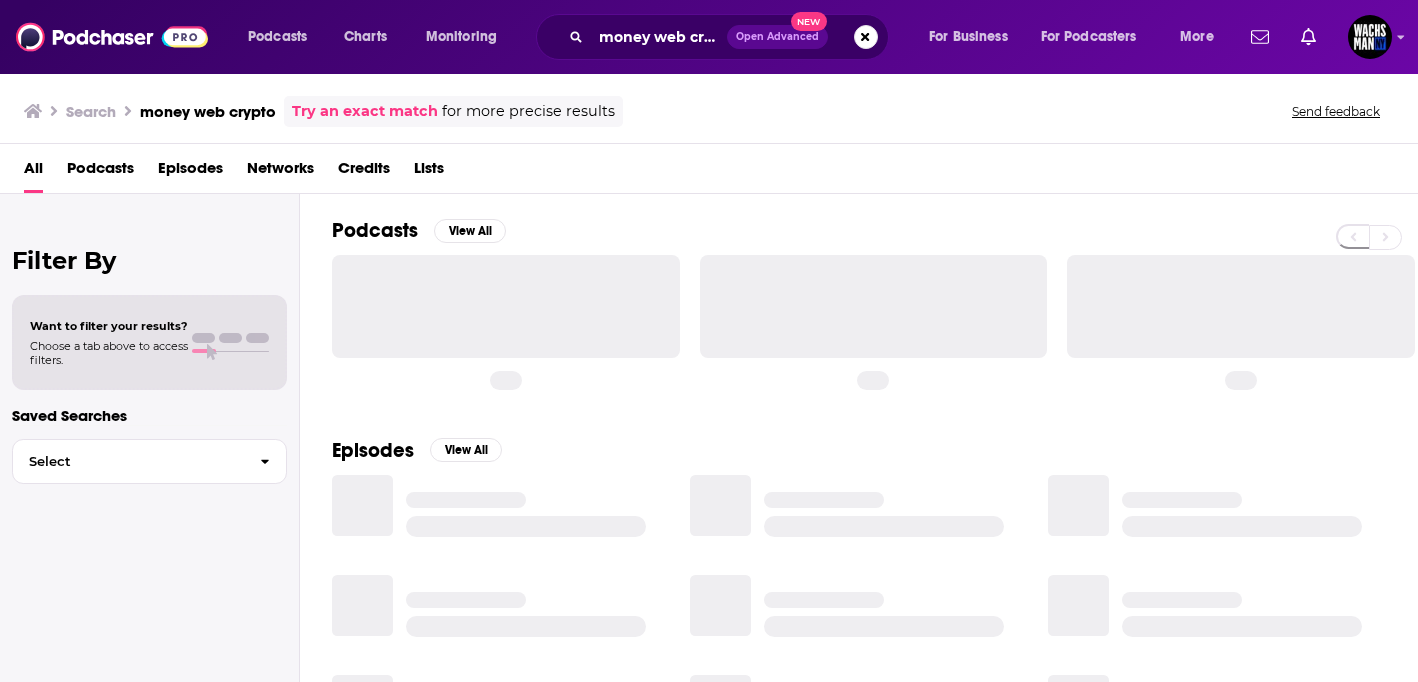scroll, scrollTop: 0, scrollLeft: 0, axis: both 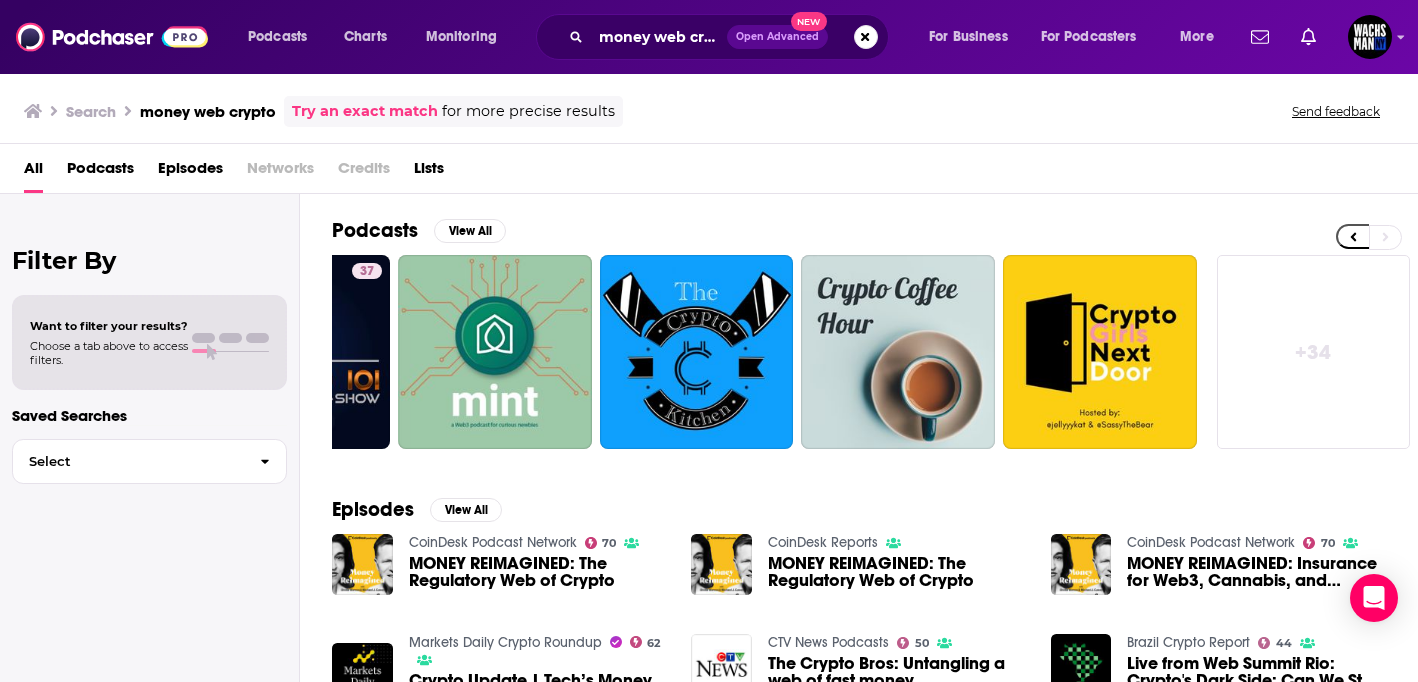 click on "Podcasts" at bounding box center (100, 172) 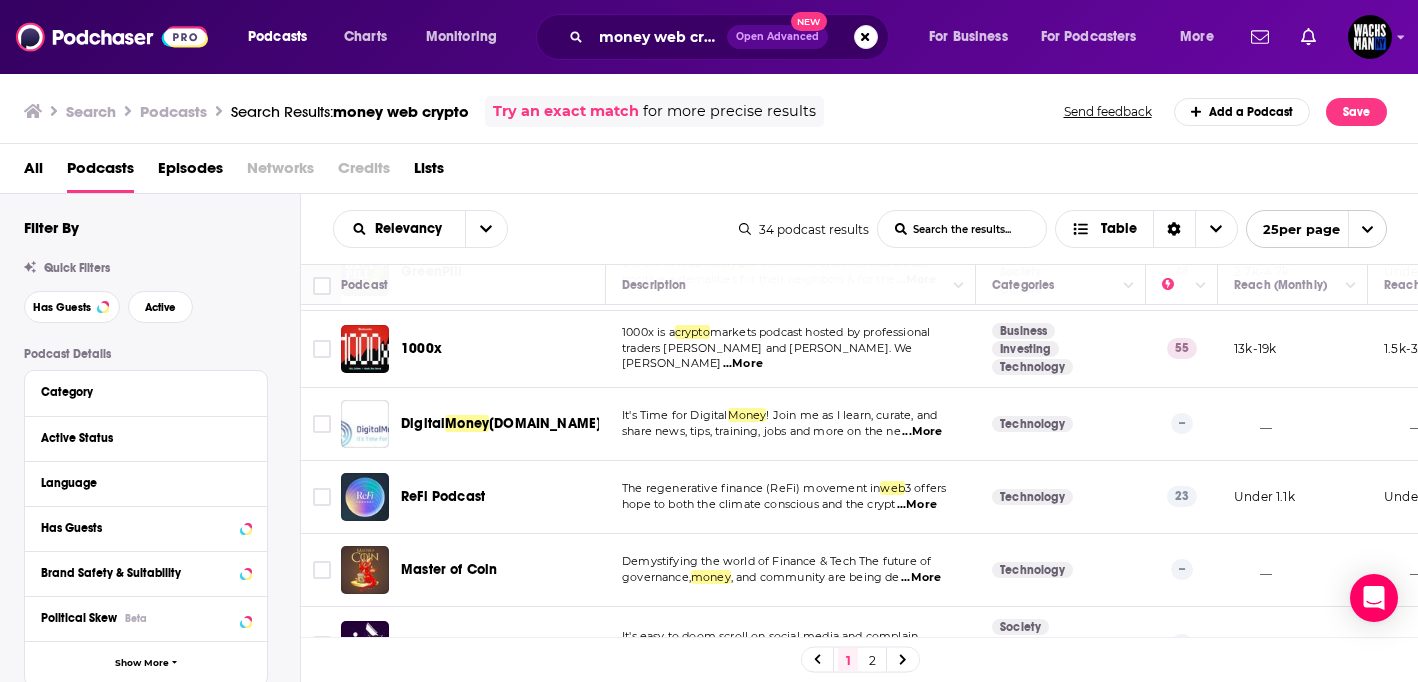 scroll, scrollTop: 1576, scrollLeft: 0, axis: vertical 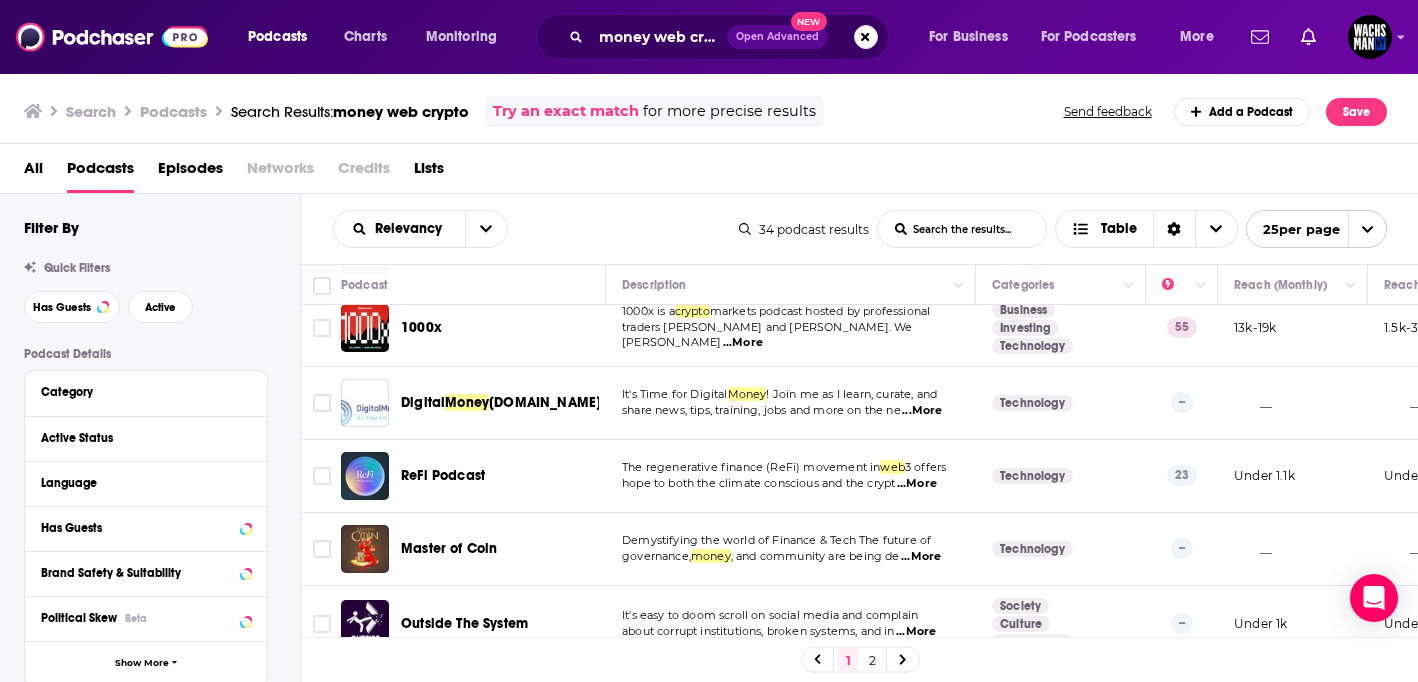 click on "1 2" at bounding box center (860, 660) 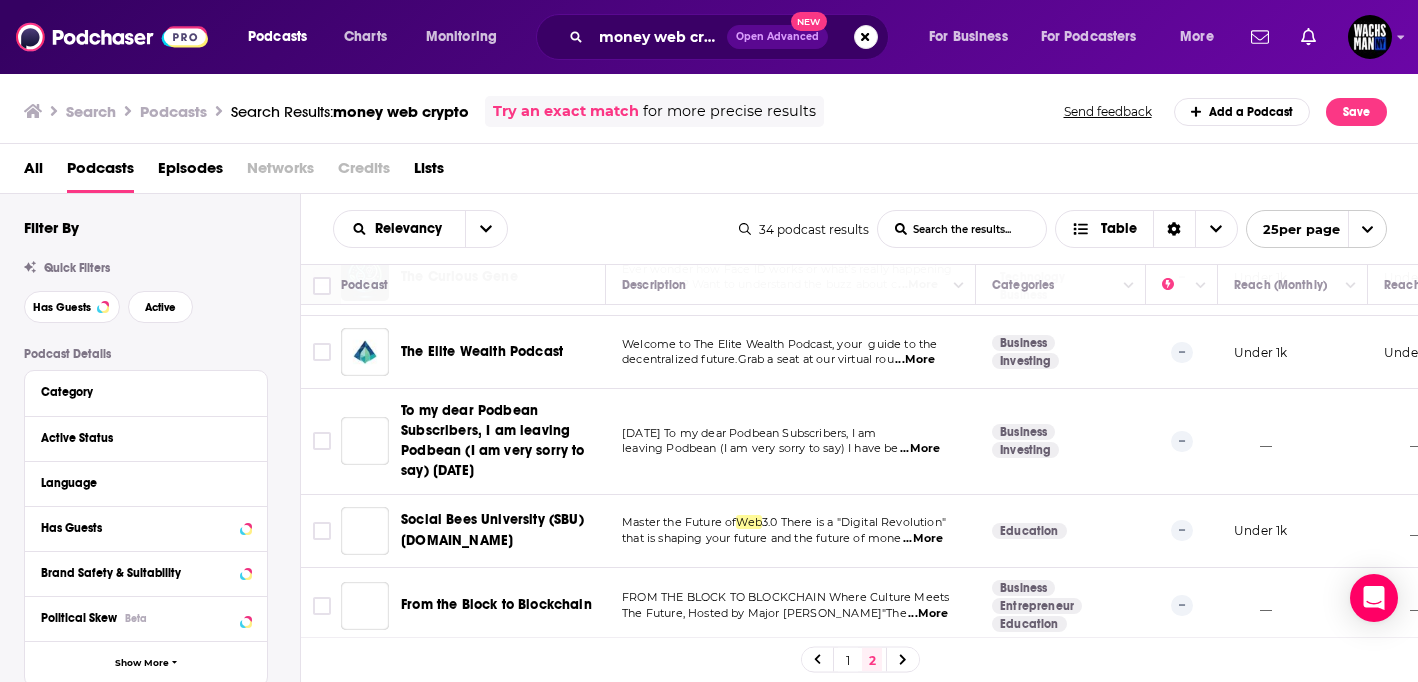 scroll, scrollTop: 368, scrollLeft: 0, axis: vertical 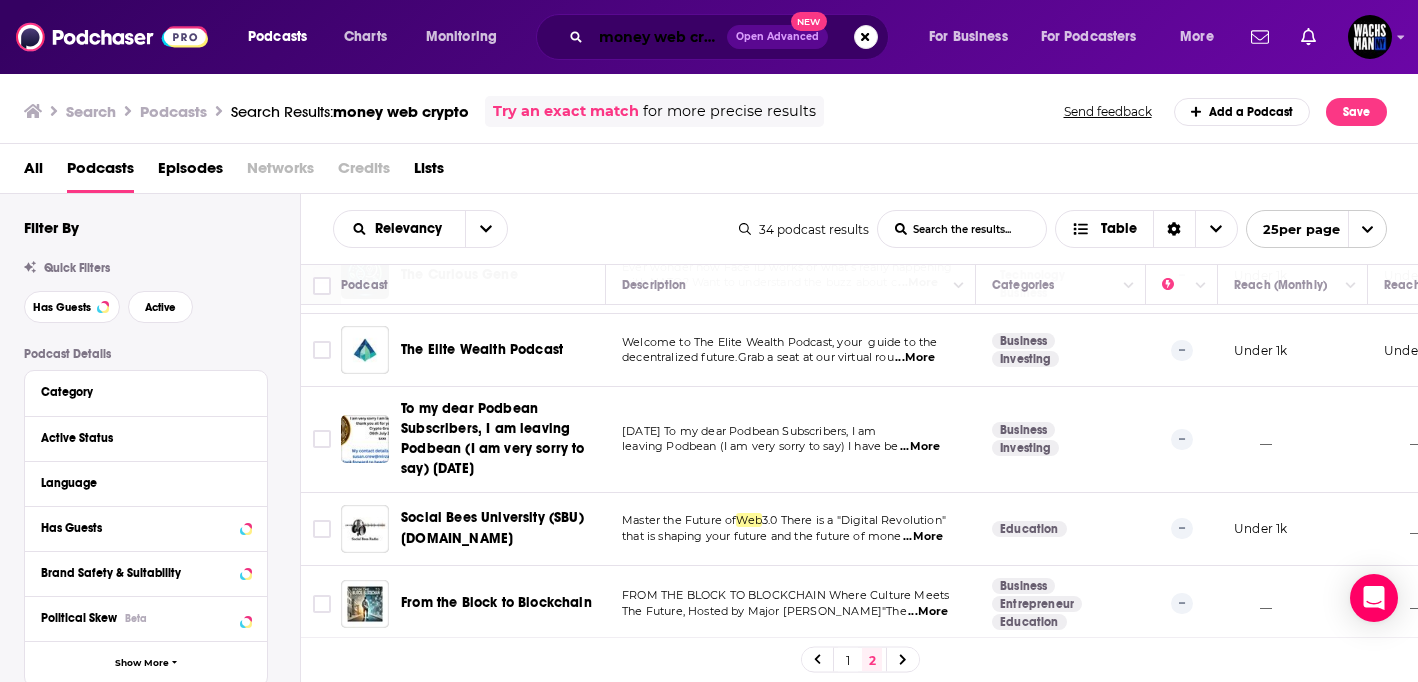 click on "money web crypto" at bounding box center [659, 37] 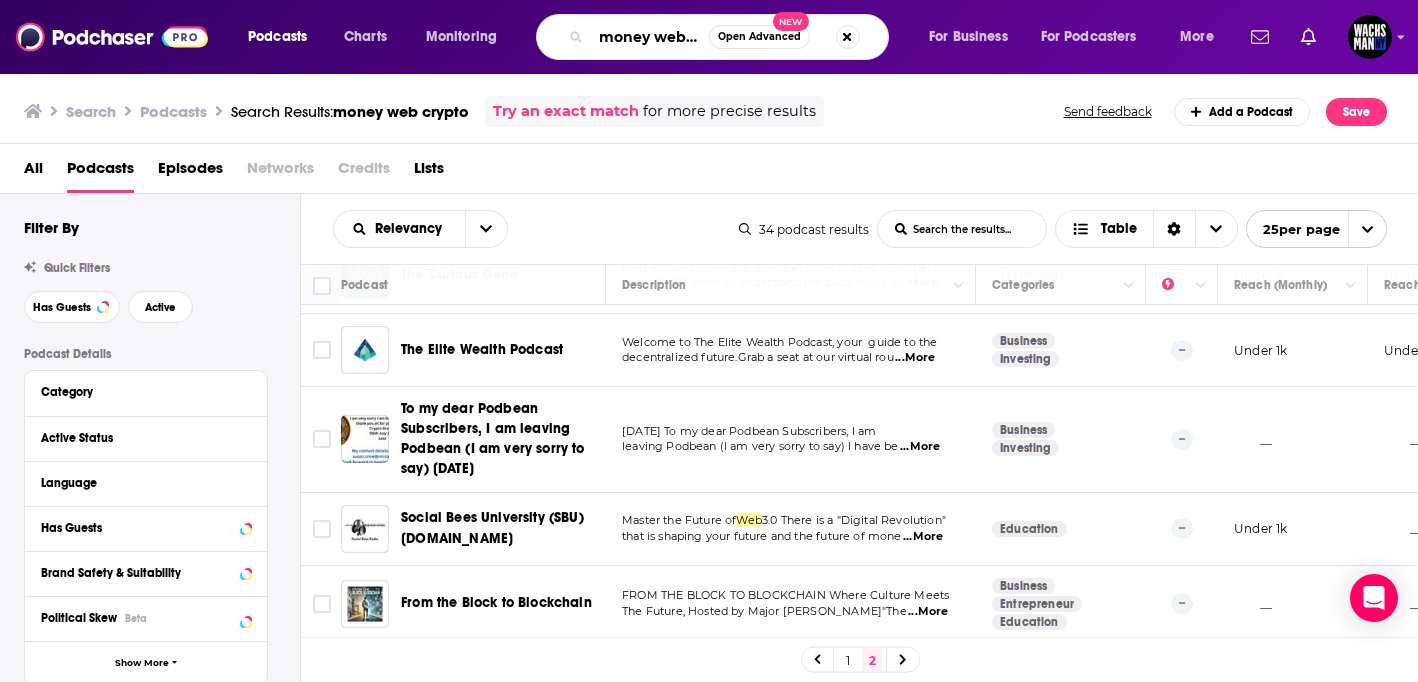 click on "money web crypto" at bounding box center [650, 37] 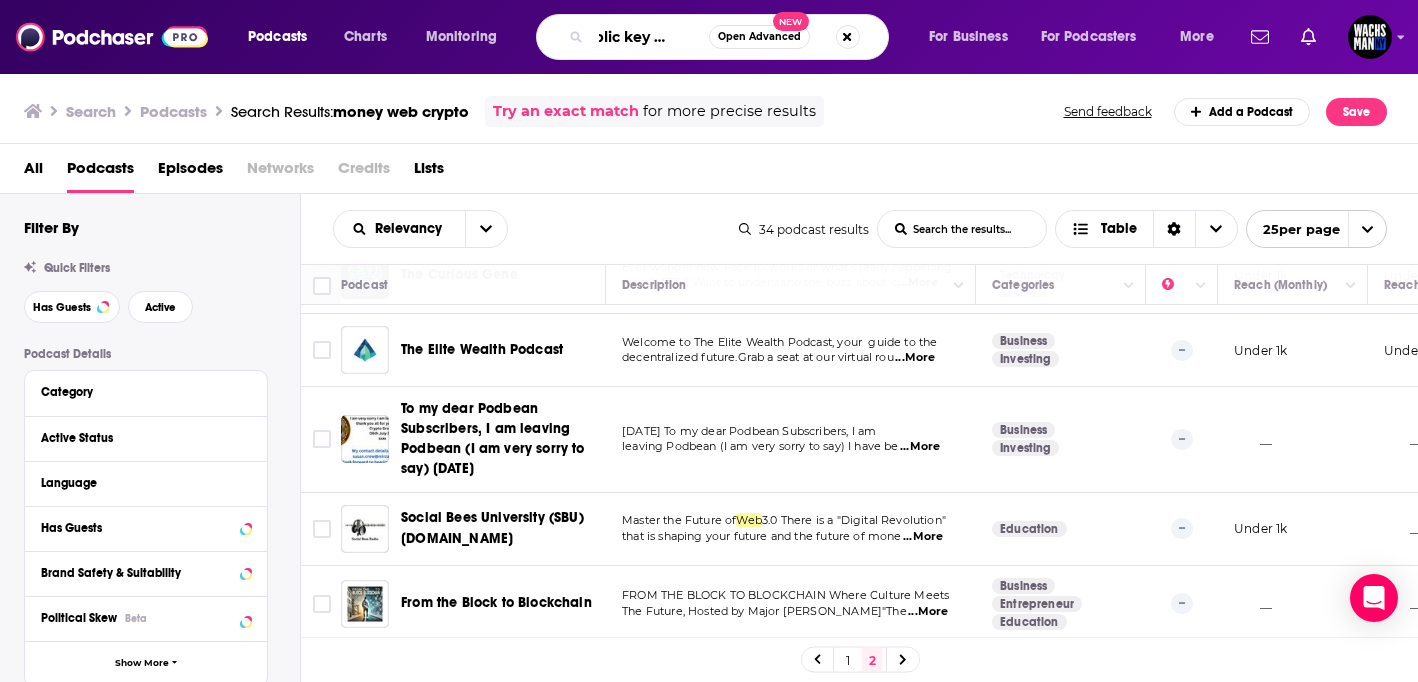 scroll, scrollTop: 0, scrollLeft: 38, axis: horizontal 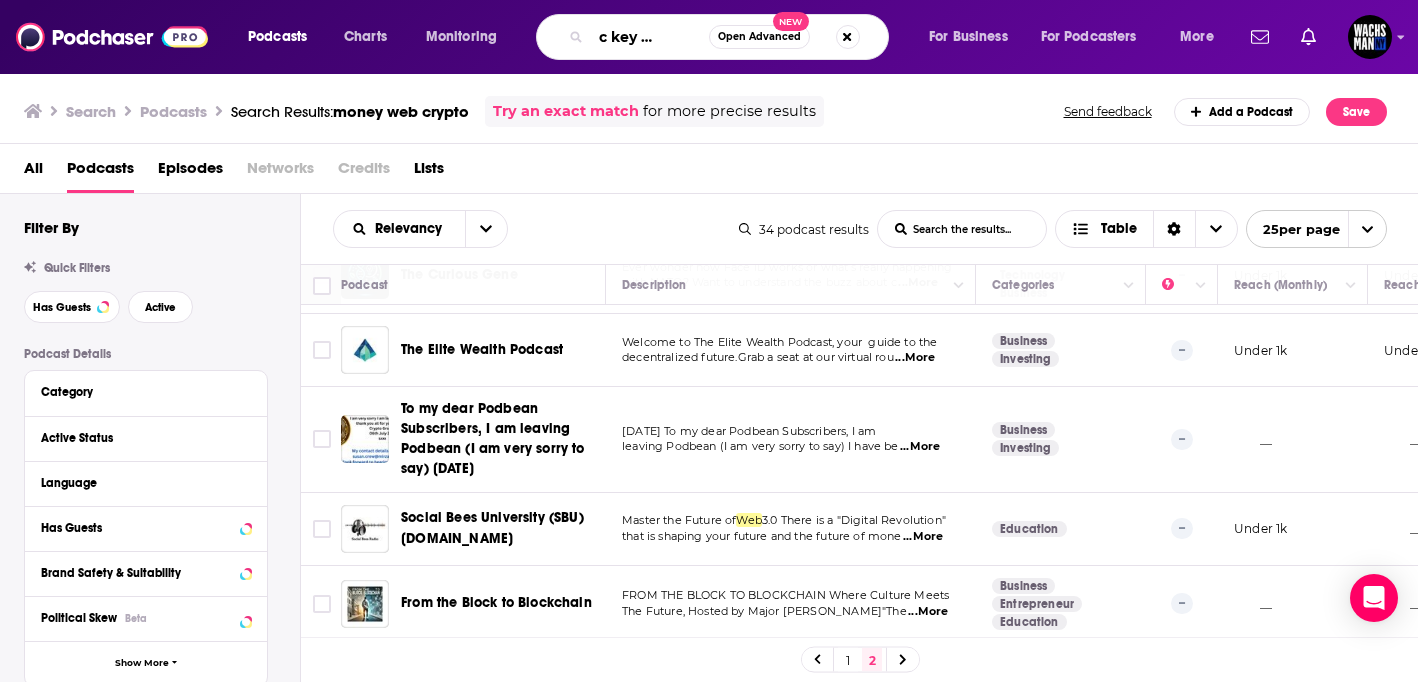 type on "public key podcast" 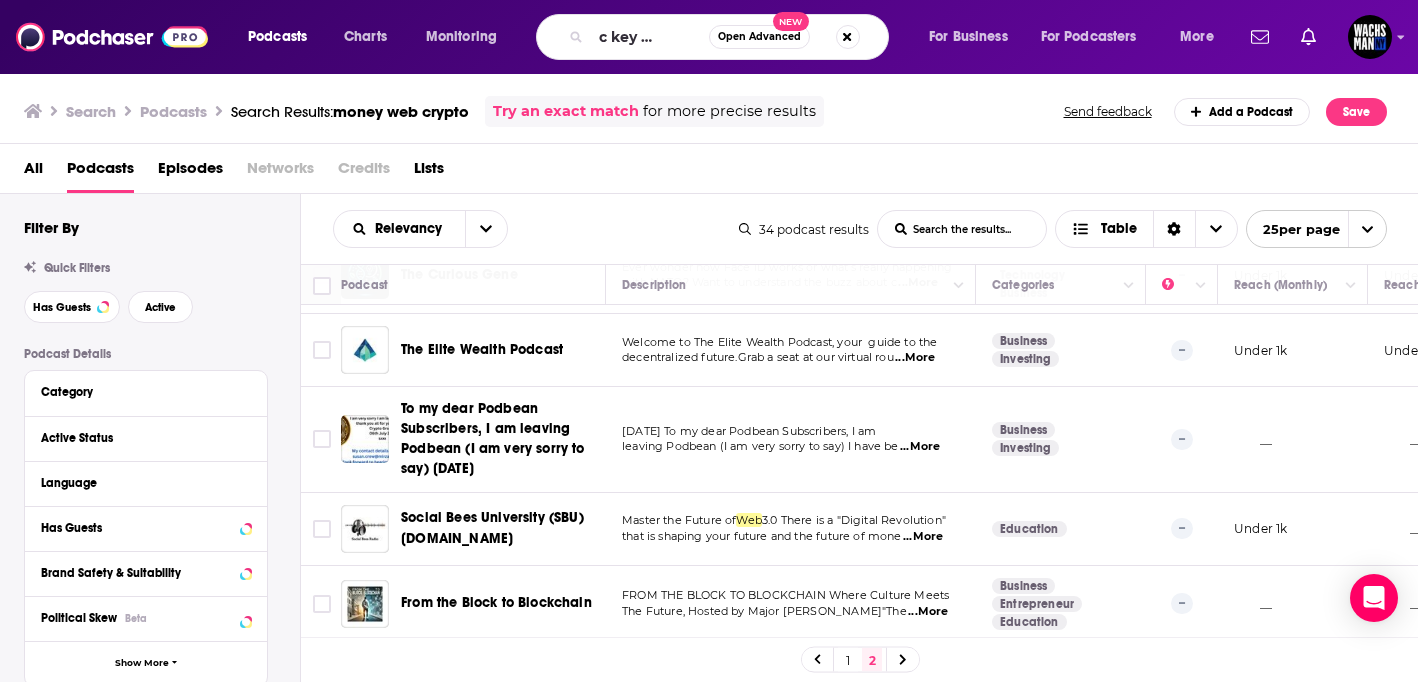 scroll, scrollTop: 0, scrollLeft: 0, axis: both 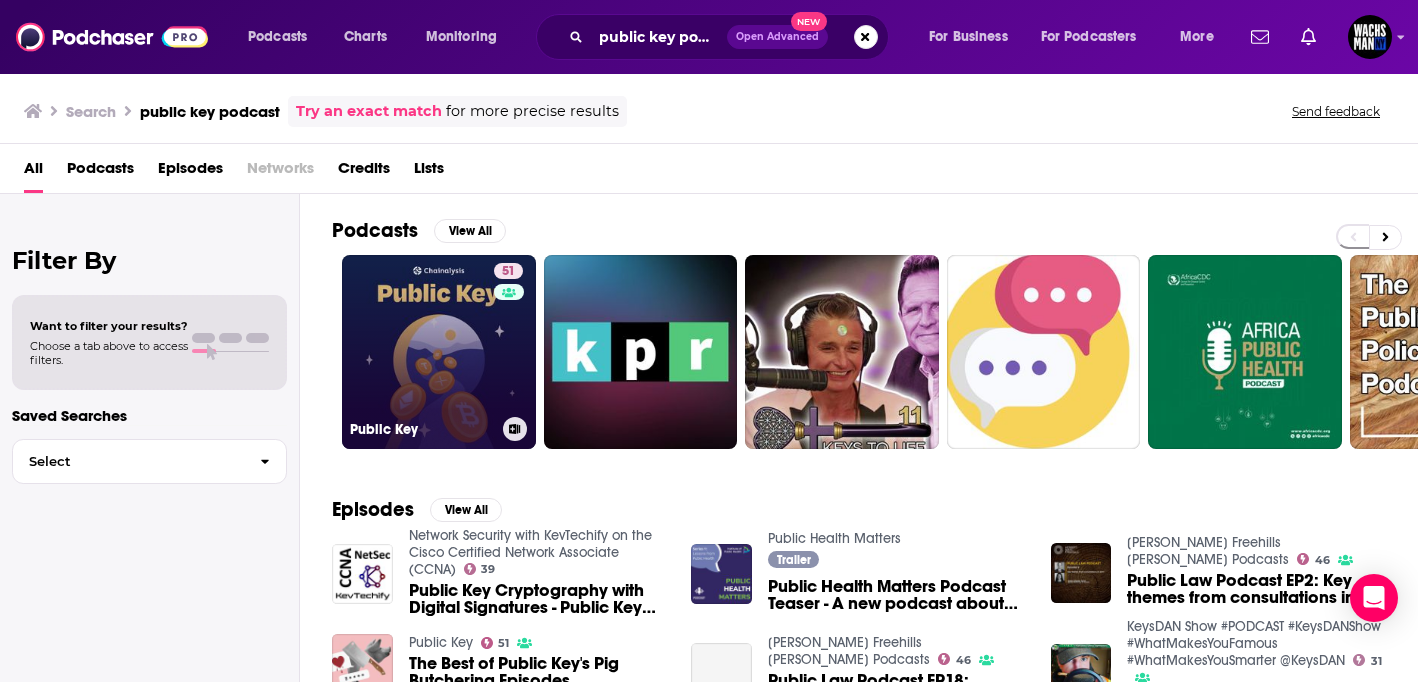 click on "51 Public Key" at bounding box center [439, 352] 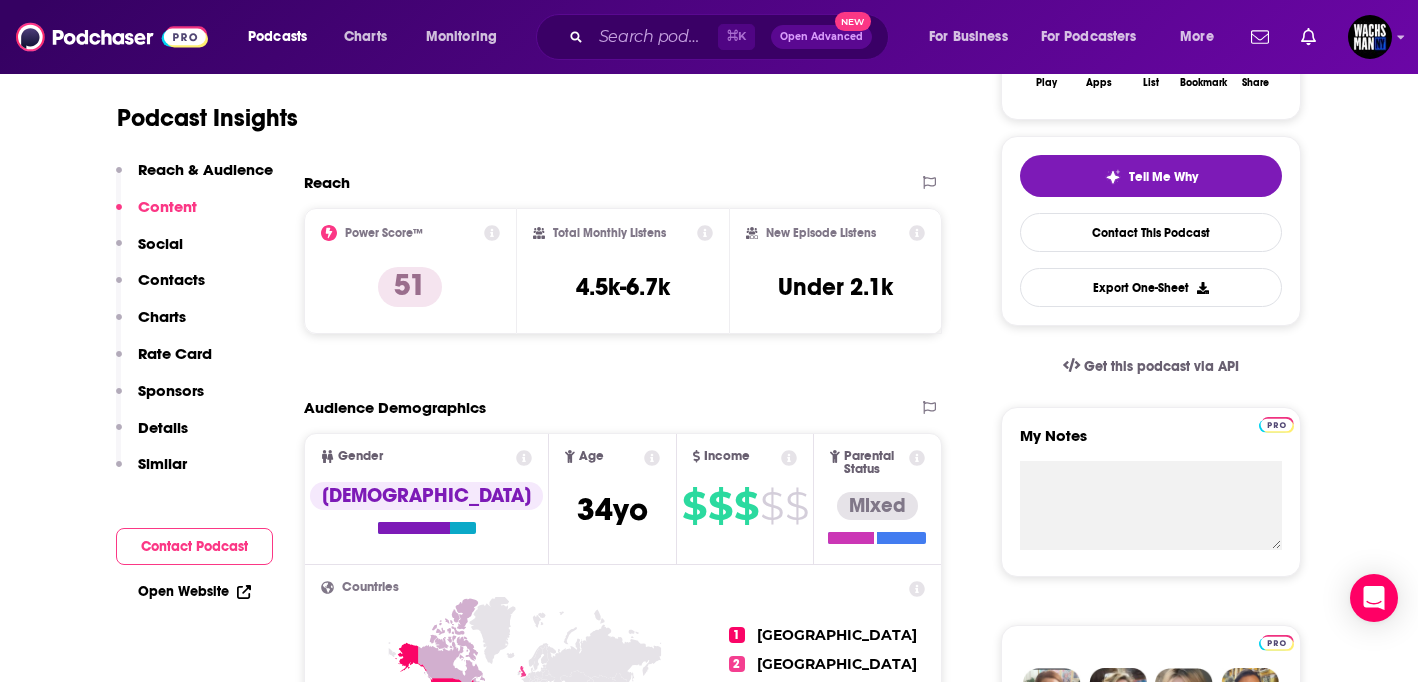 scroll, scrollTop: 0, scrollLeft: 0, axis: both 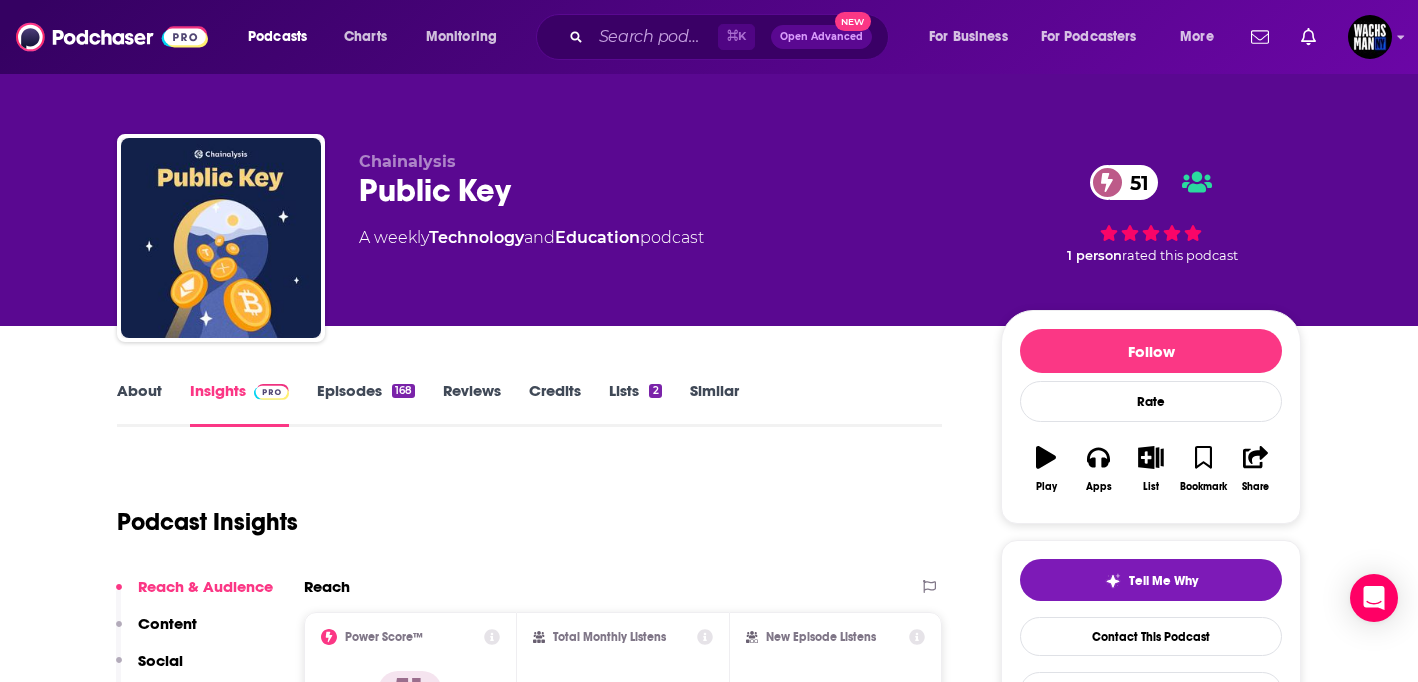 click on "About" at bounding box center (139, 404) 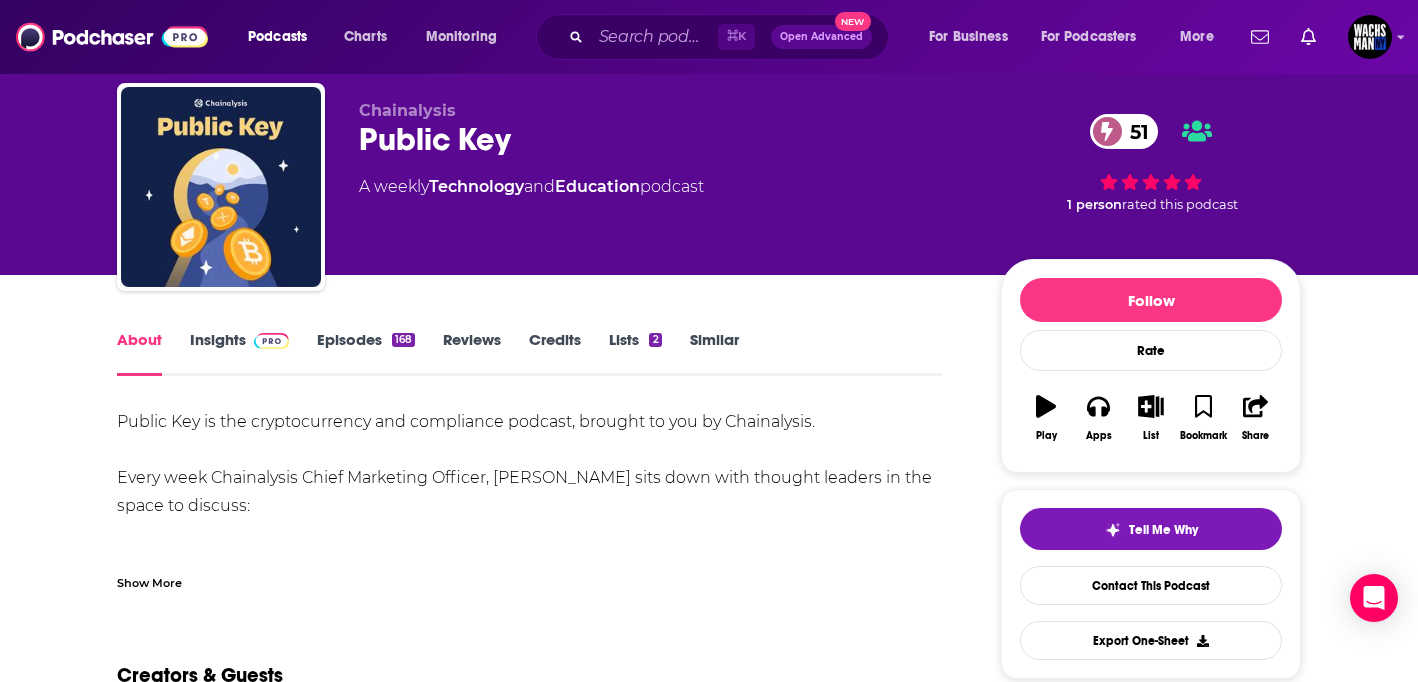 scroll, scrollTop: 0, scrollLeft: 0, axis: both 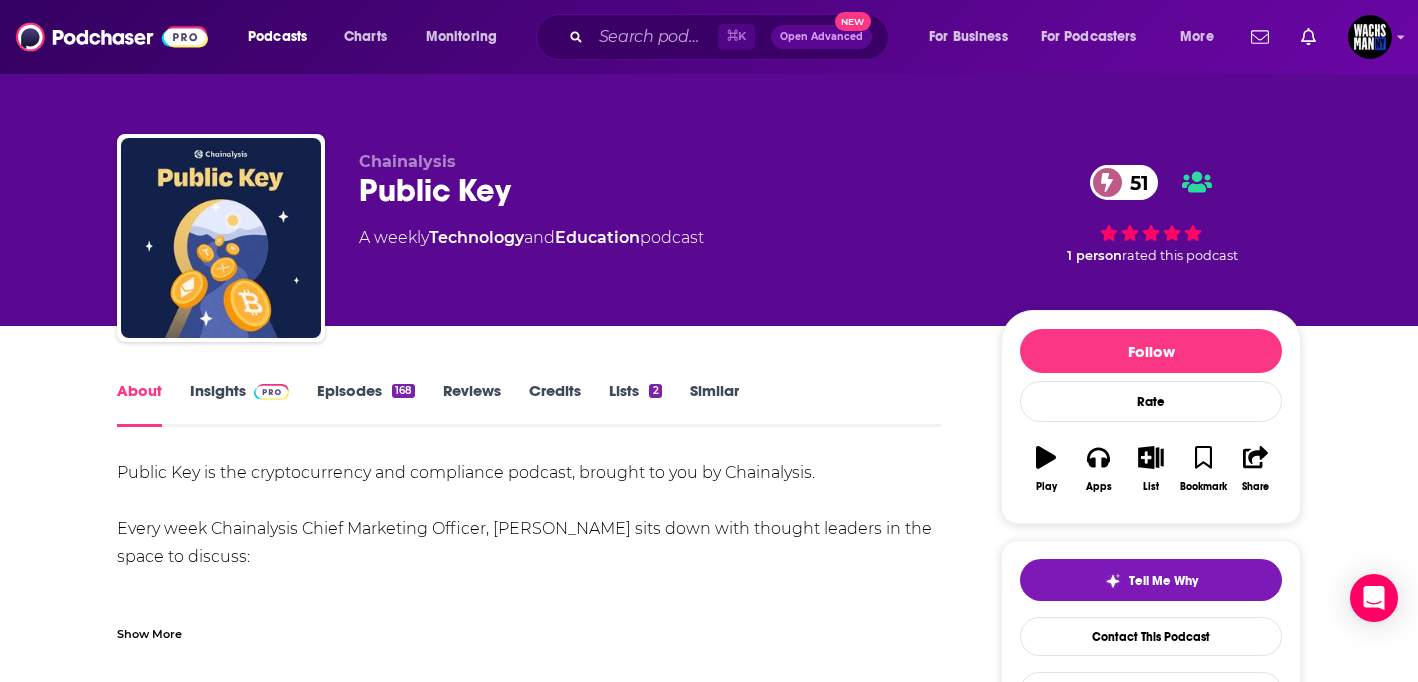 click on "Insights" at bounding box center [239, 404] 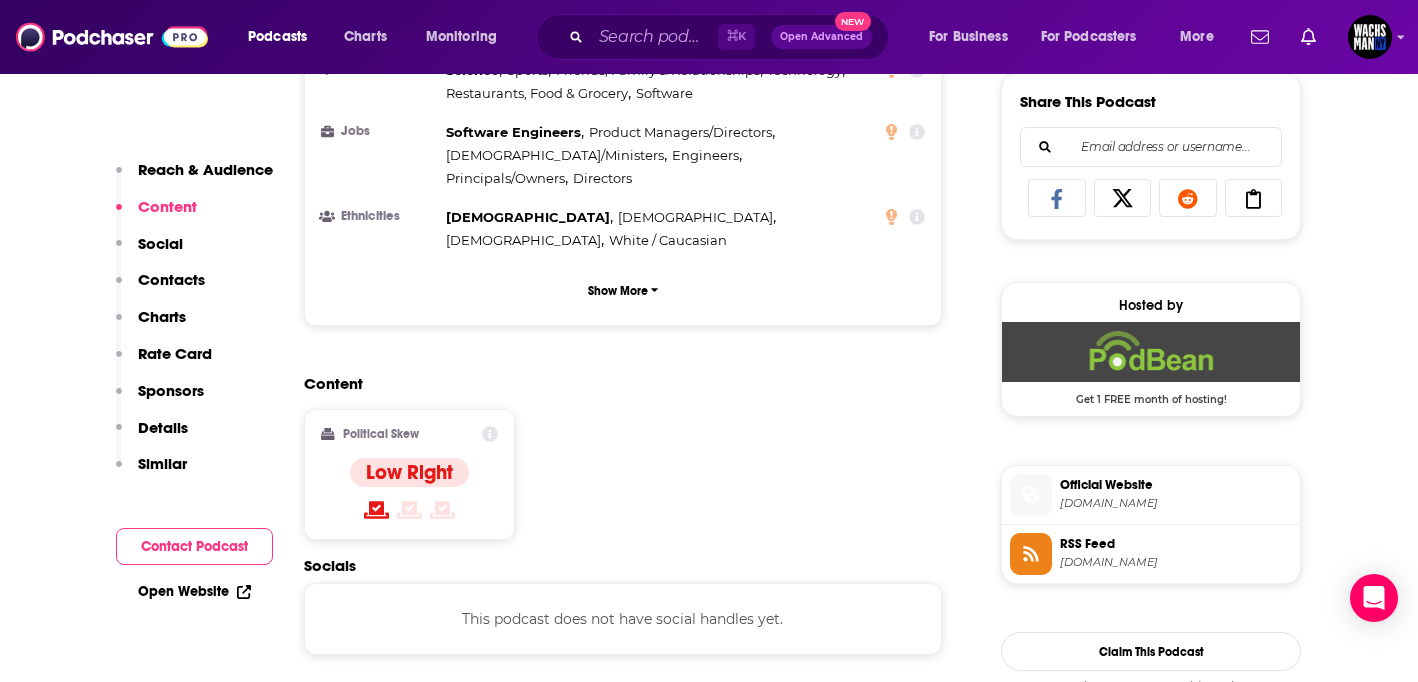 scroll, scrollTop: 1270, scrollLeft: 0, axis: vertical 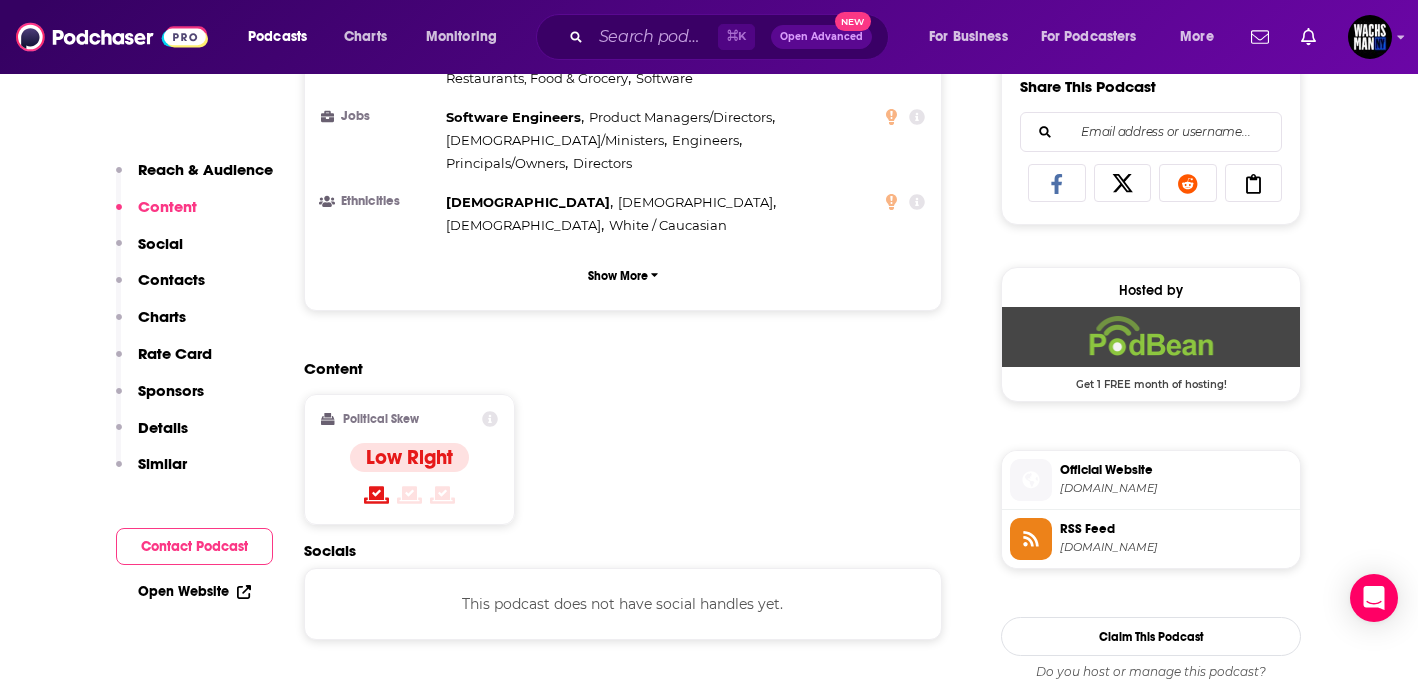 click on "[DOMAIN_NAME]" at bounding box center [1176, 488] 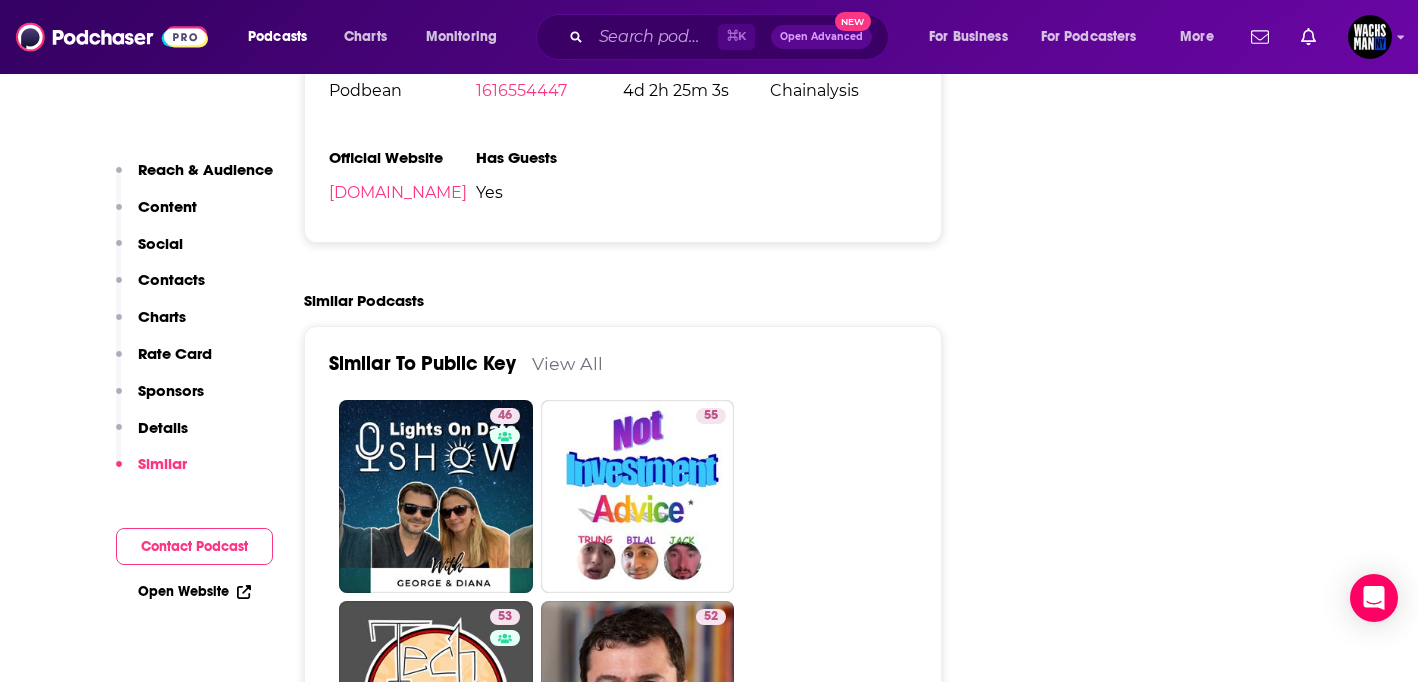 scroll, scrollTop: 3299, scrollLeft: 0, axis: vertical 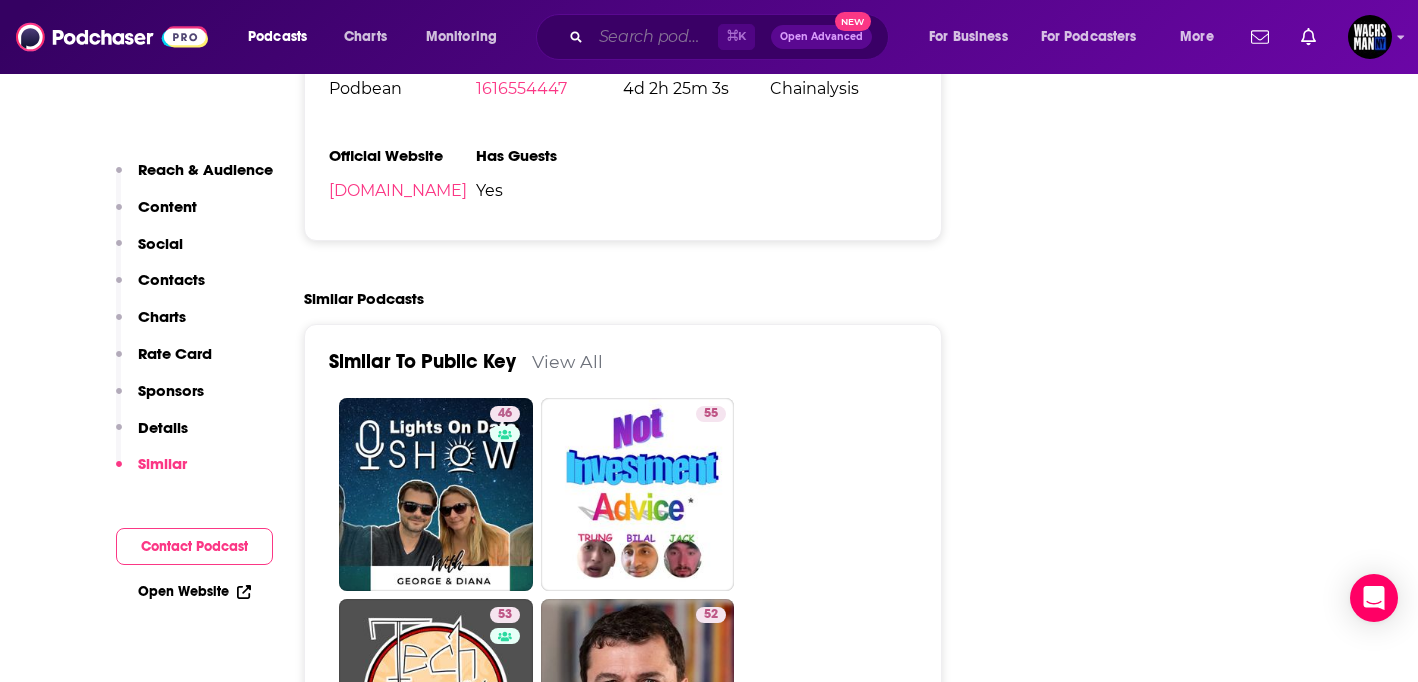 click at bounding box center [654, 37] 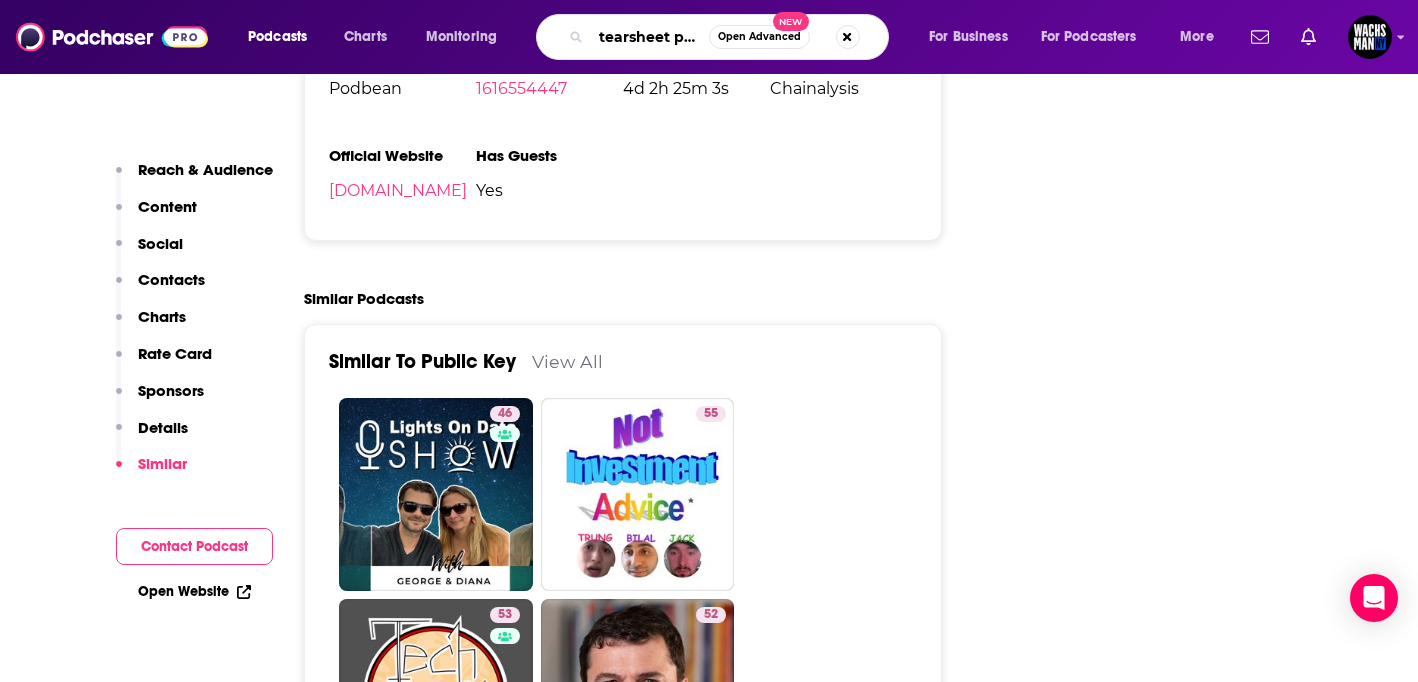 scroll, scrollTop: 0, scrollLeft: 0, axis: both 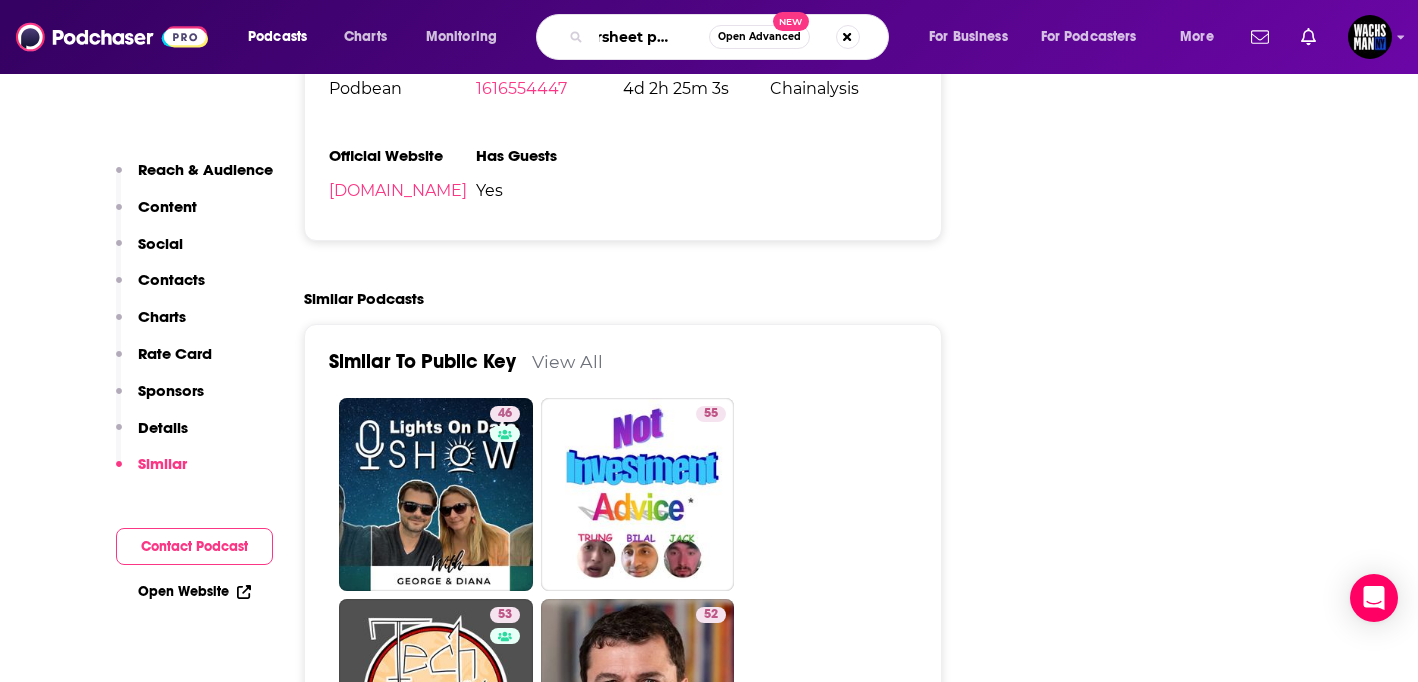 type on "tearsheet podcast" 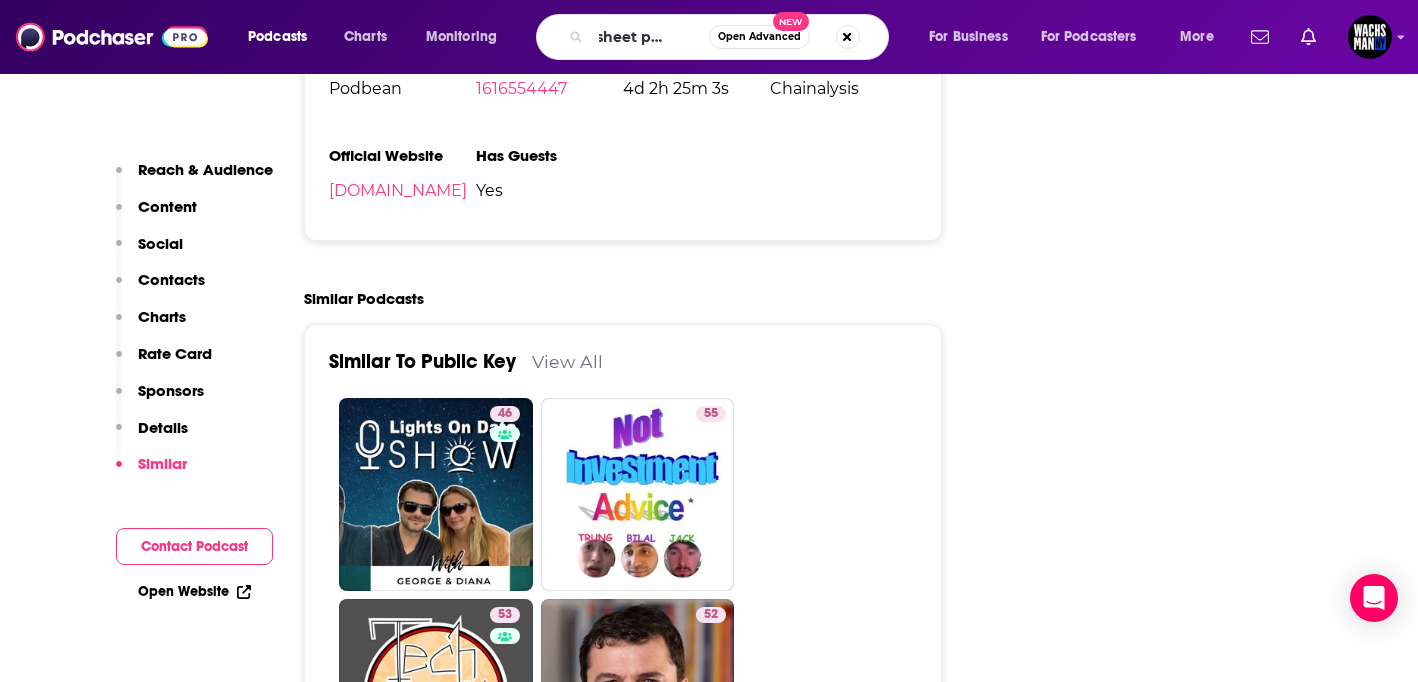 scroll, scrollTop: 0, scrollLeft: 0, axis: both 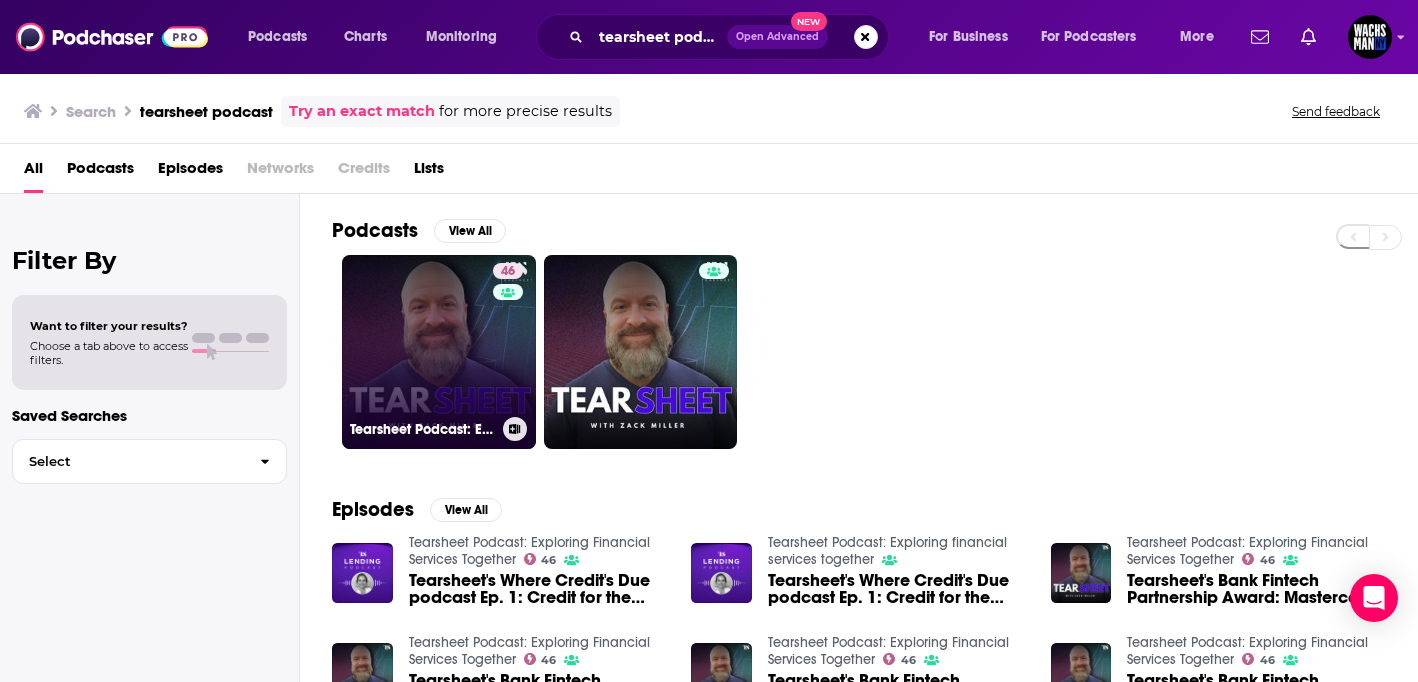 click on "46 Tearsheet Podcast: Exploring Financial Services Together" at bounding box center (439, 352) 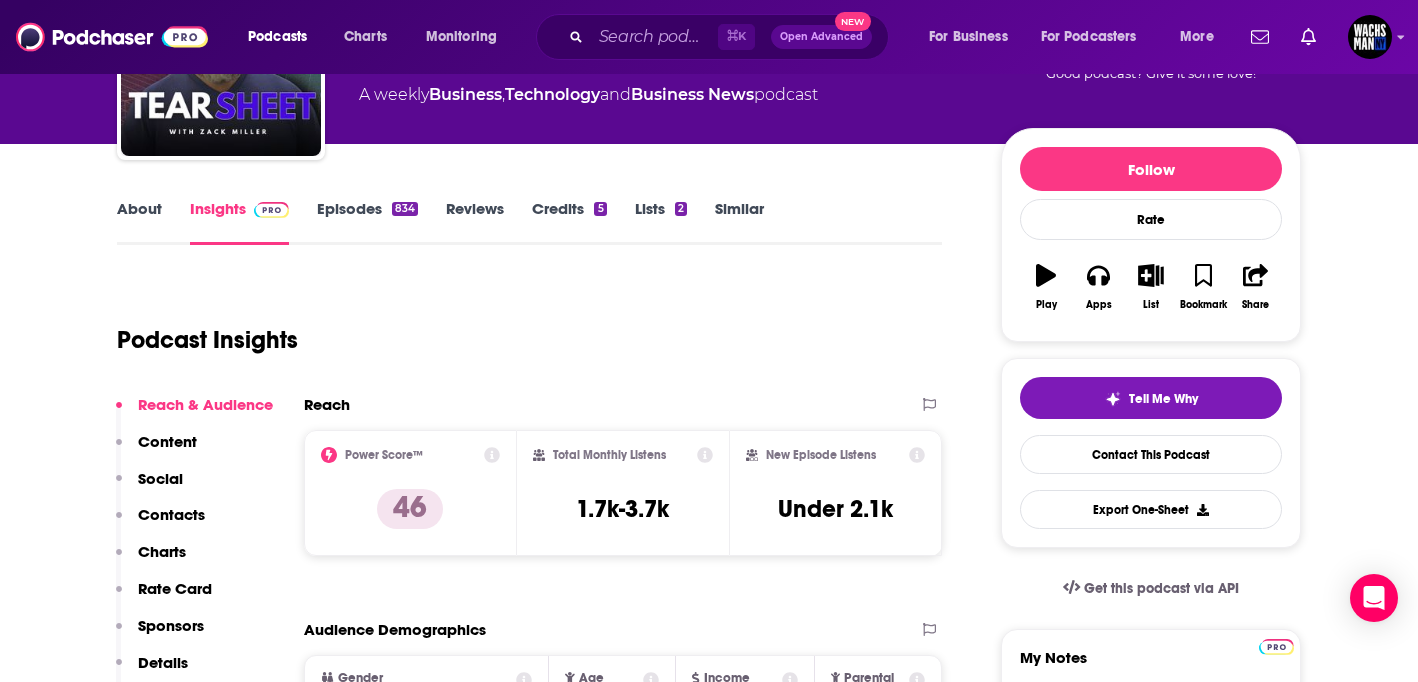 scroll, scrollTop: 235, scrollLeft: 0, axis: vertical 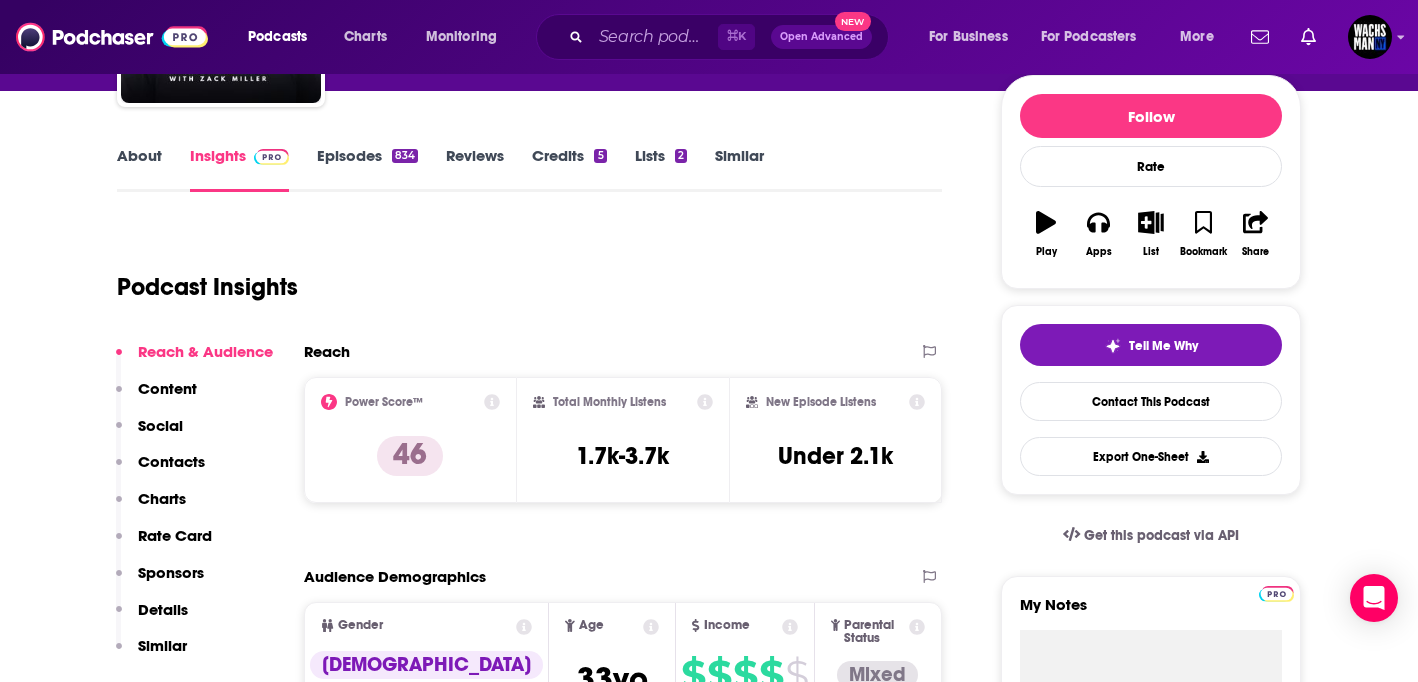 click on "About" at bounding box center (139, 169) 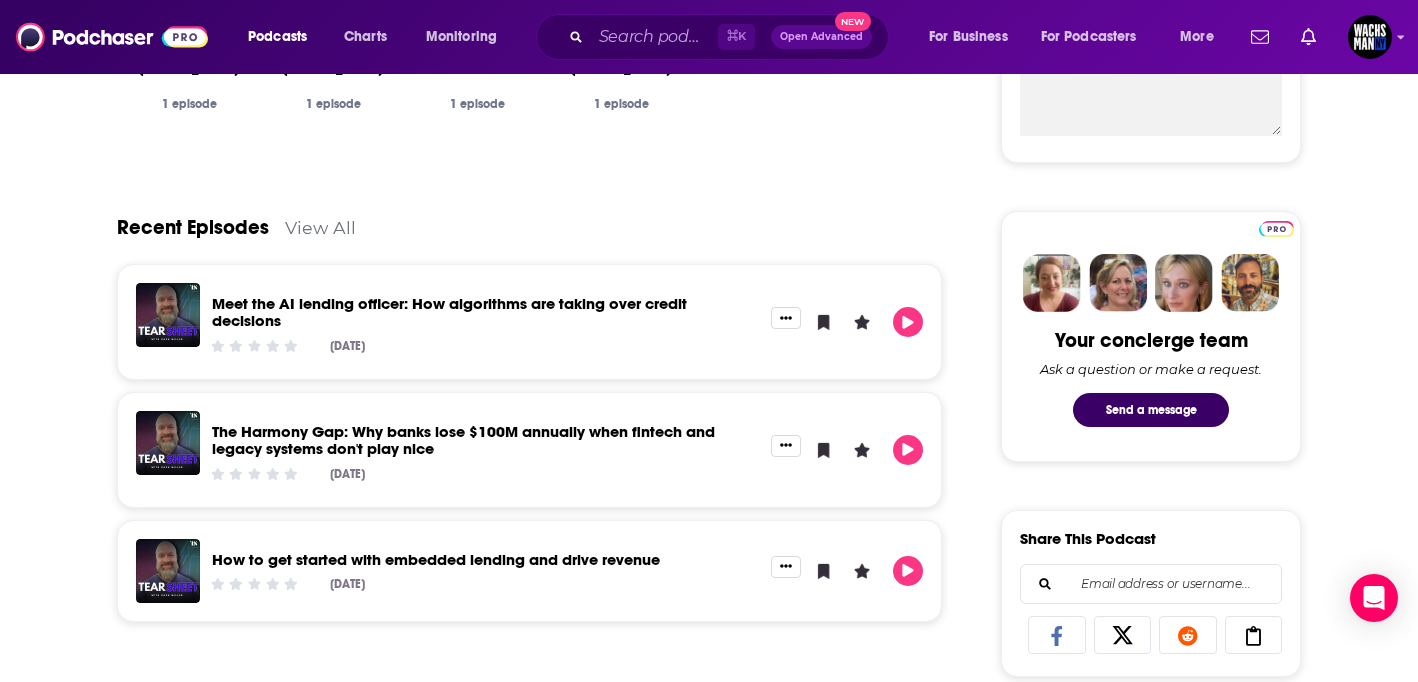 scroll, scrollTop: 813, scrollLeft: 0, axis: vertical 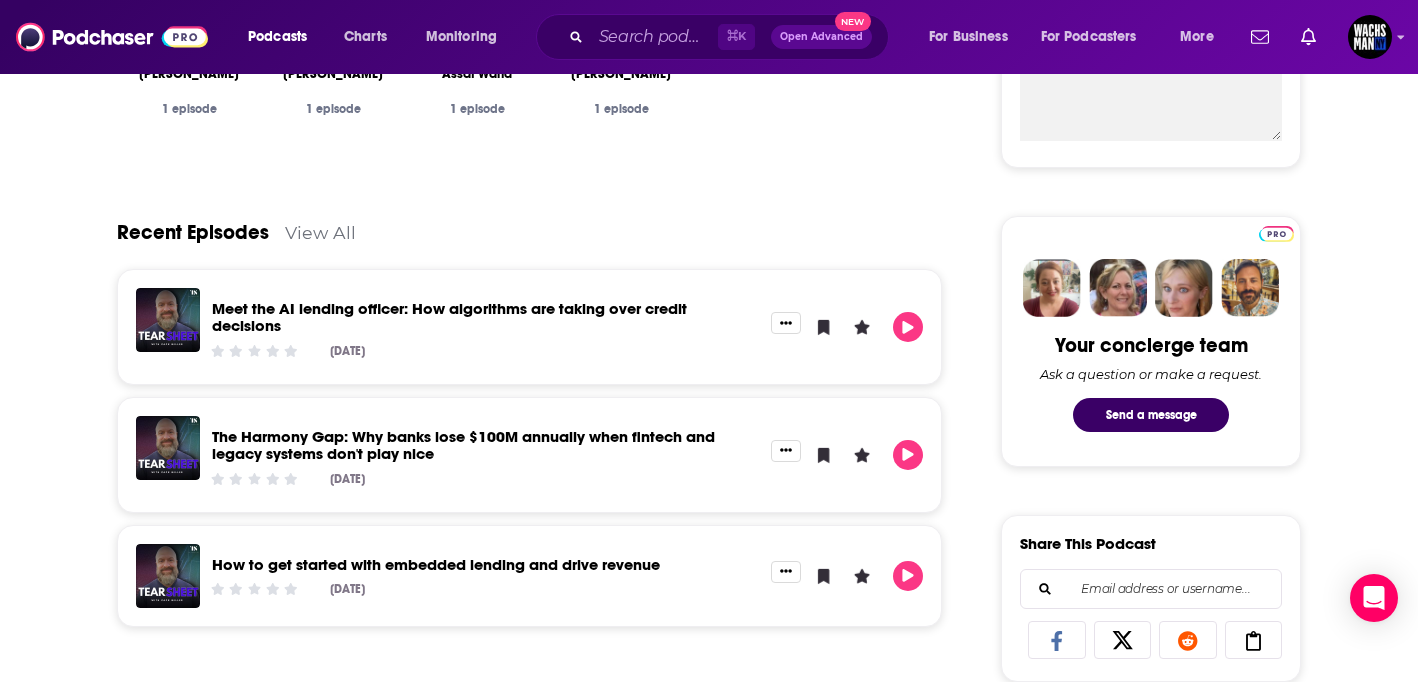 click on "View All" at bounding box center (320, 232) 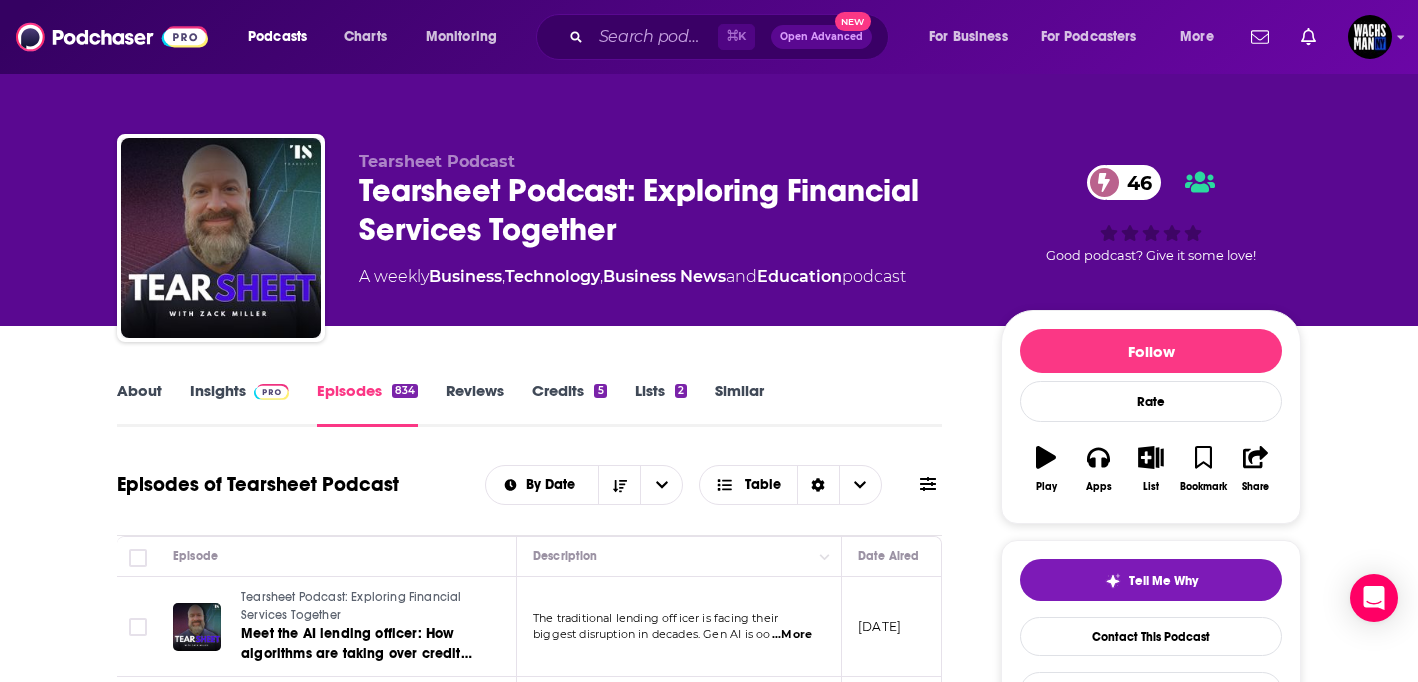 scroll, scrollTop: 1, scrollLeft: 0, axis: vertical 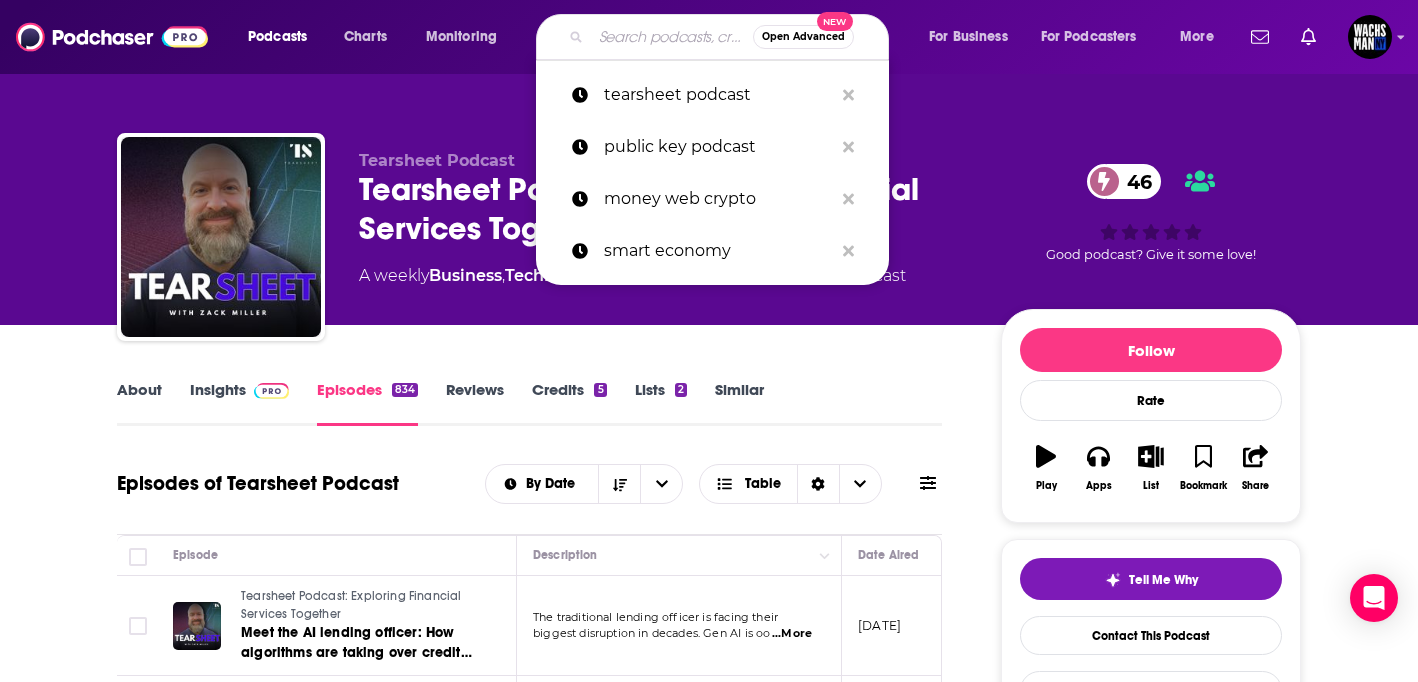 click at bounding box center (672, 37) 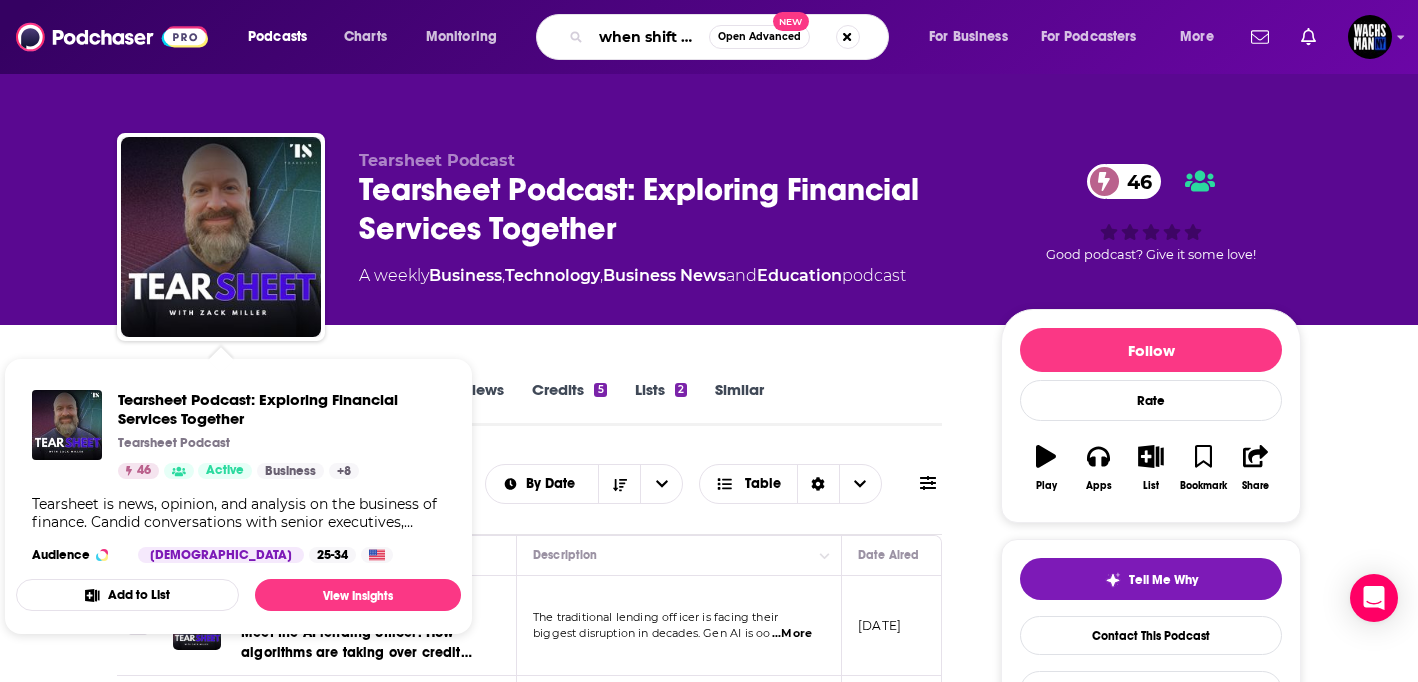 scroll, scrollTop: 0, scrollLeft: 0, axis: both 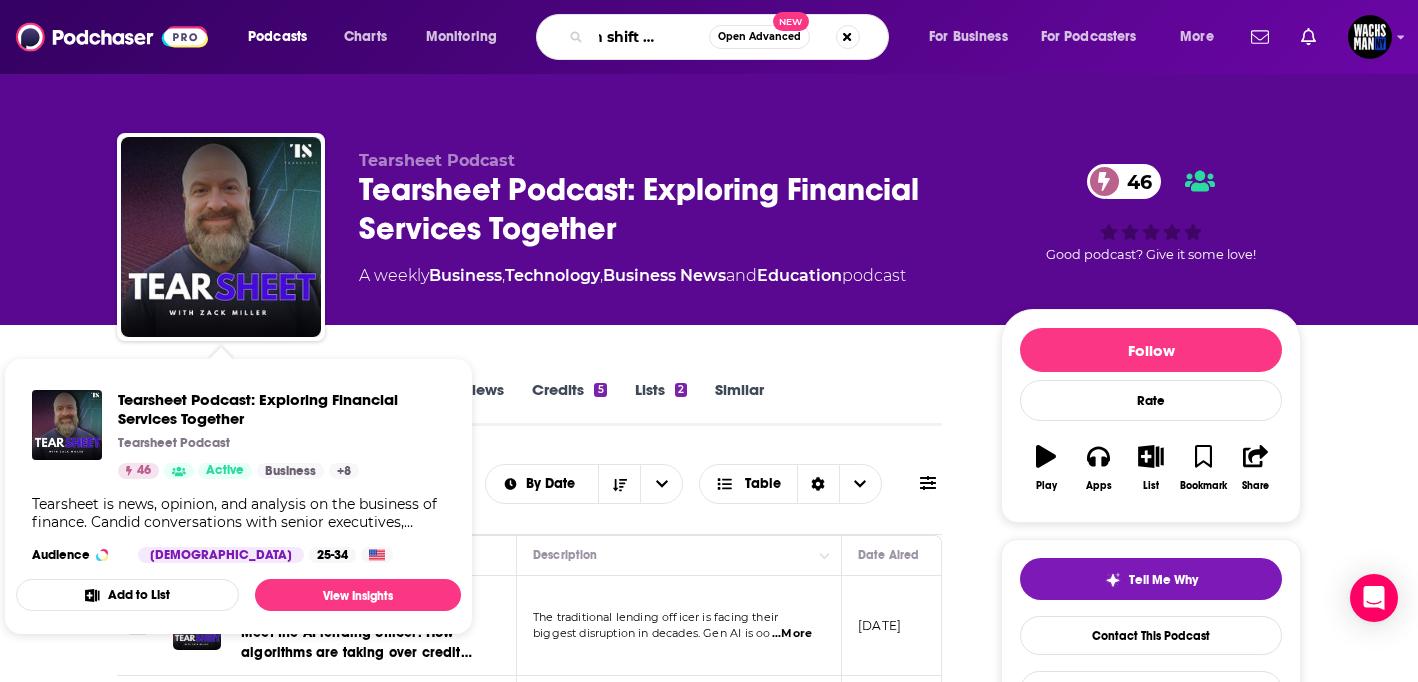 type on "when shift happens" 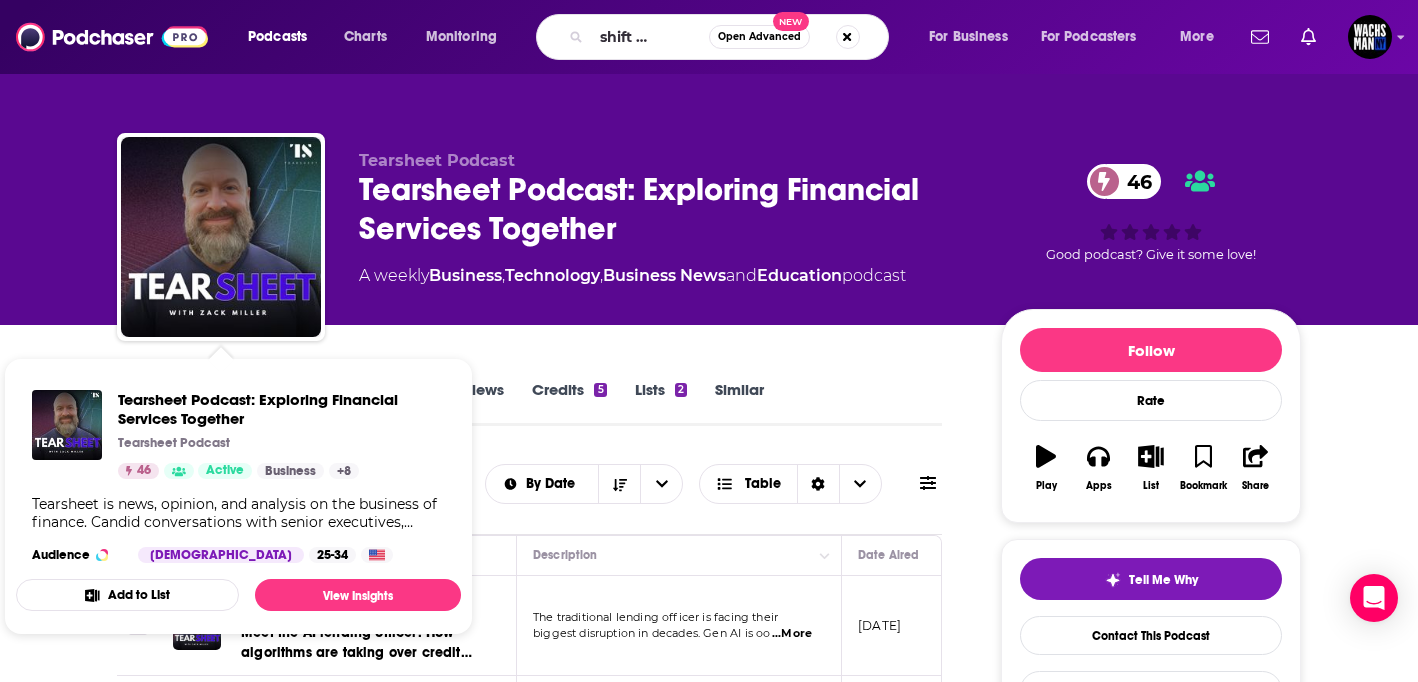 scroll, scrollTop: 0, scrollLeft: 0, axis: both 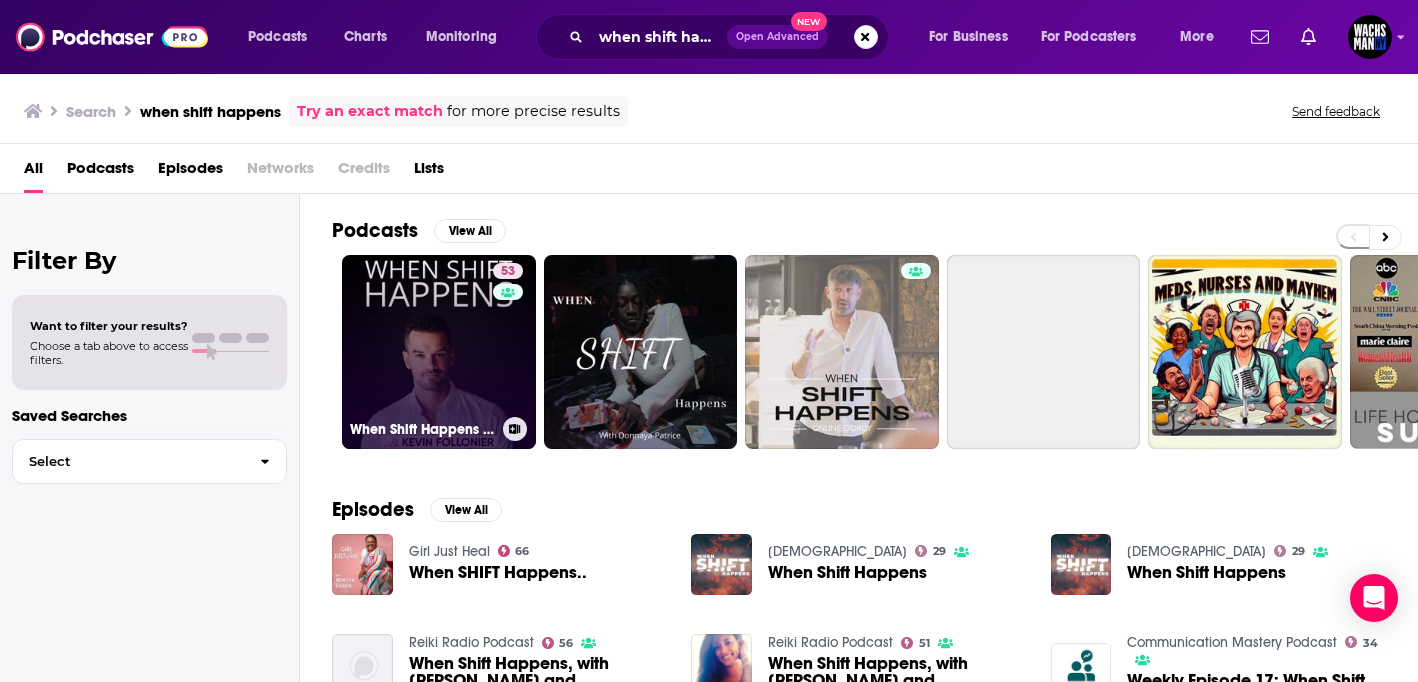 click on "53 When Shift Happens Podcast" at bounding box center [439, 352] 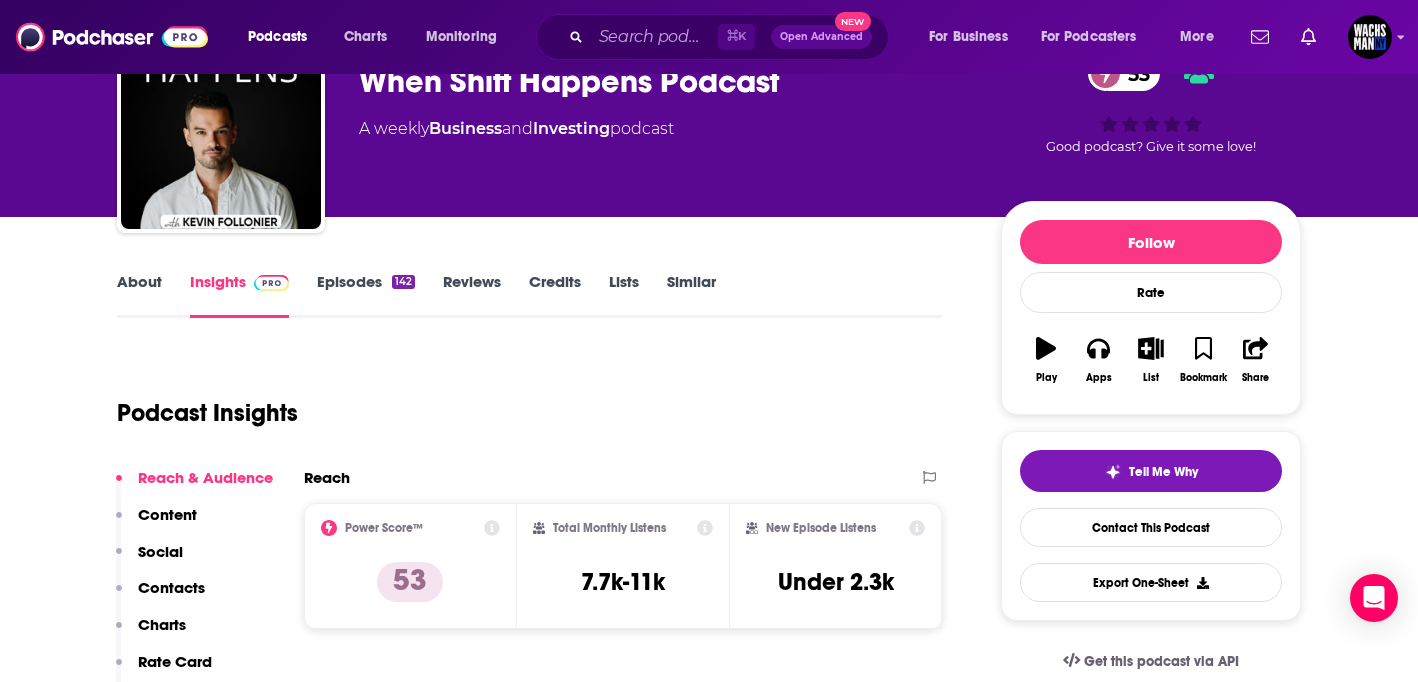 scroll, scrollTop: 107, scrollLeft: 0, axis: vertical 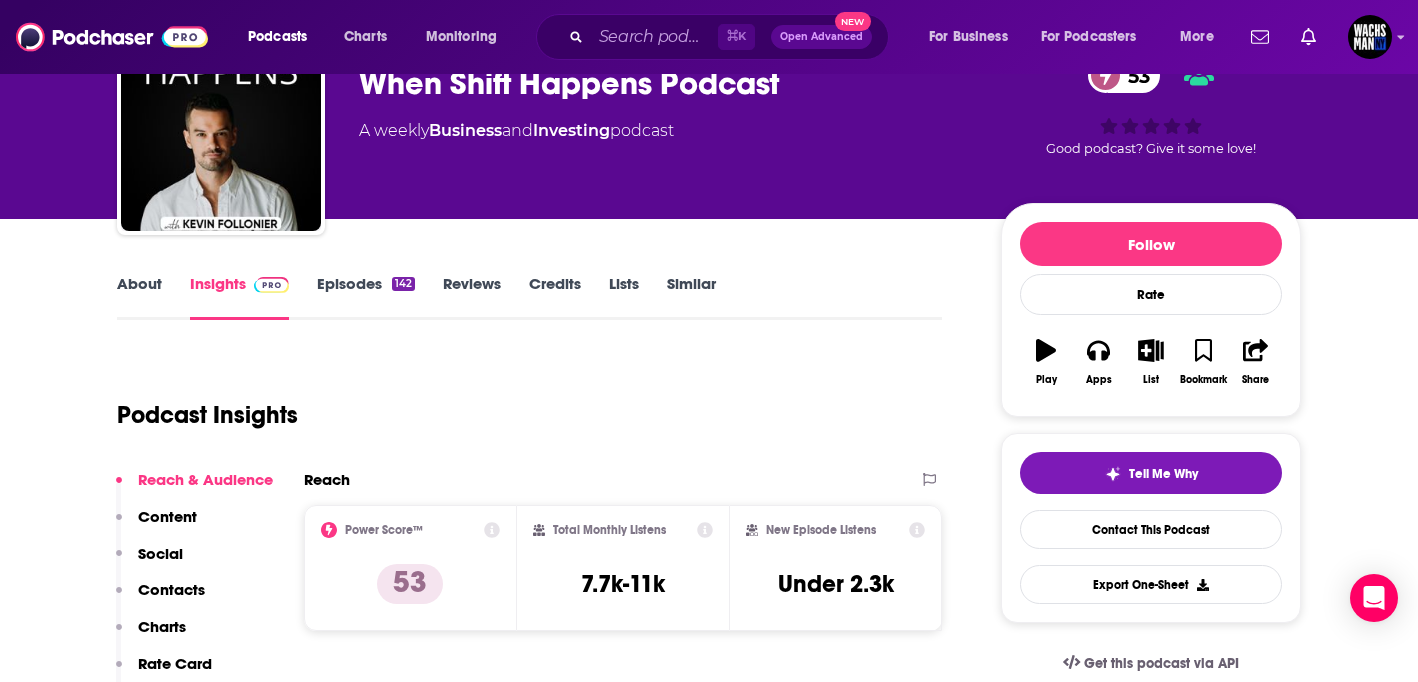 click on "About" at bounding box center (139, 297) 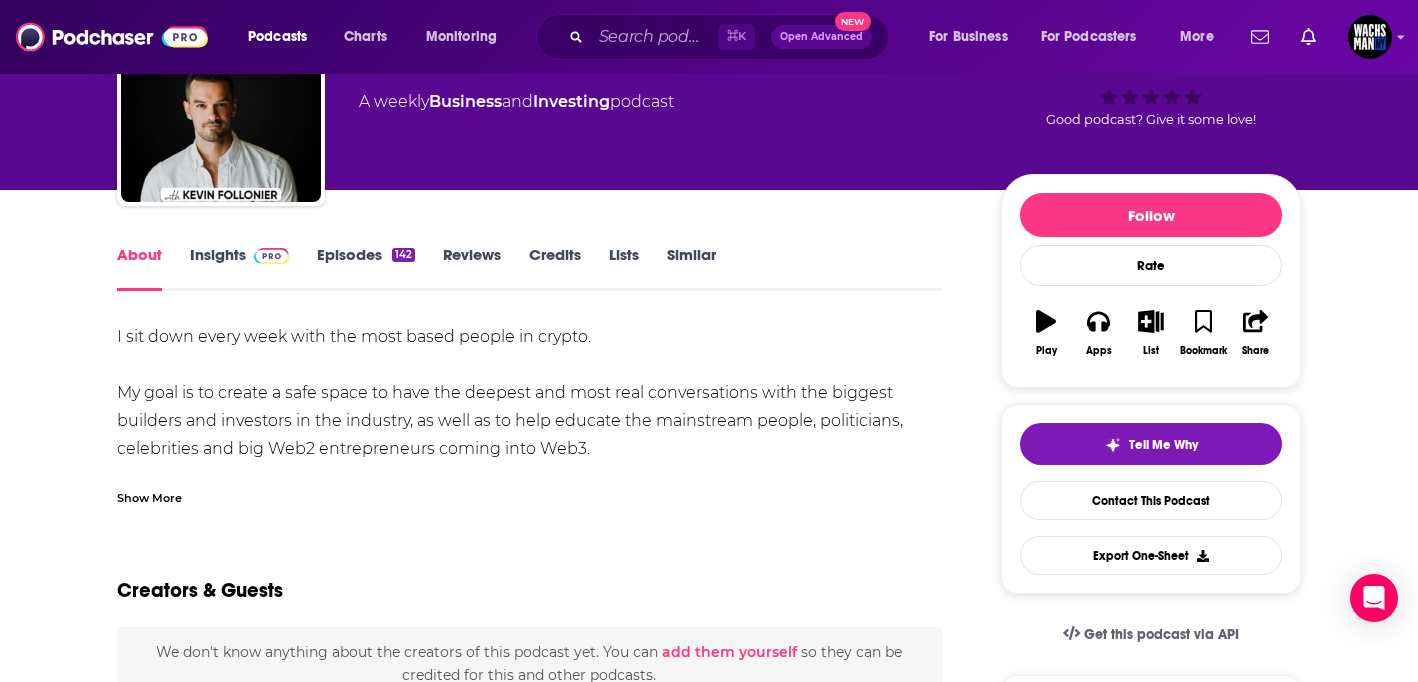 scroll, scrollTop: 135, scrollLeft: 0, axis: vertical 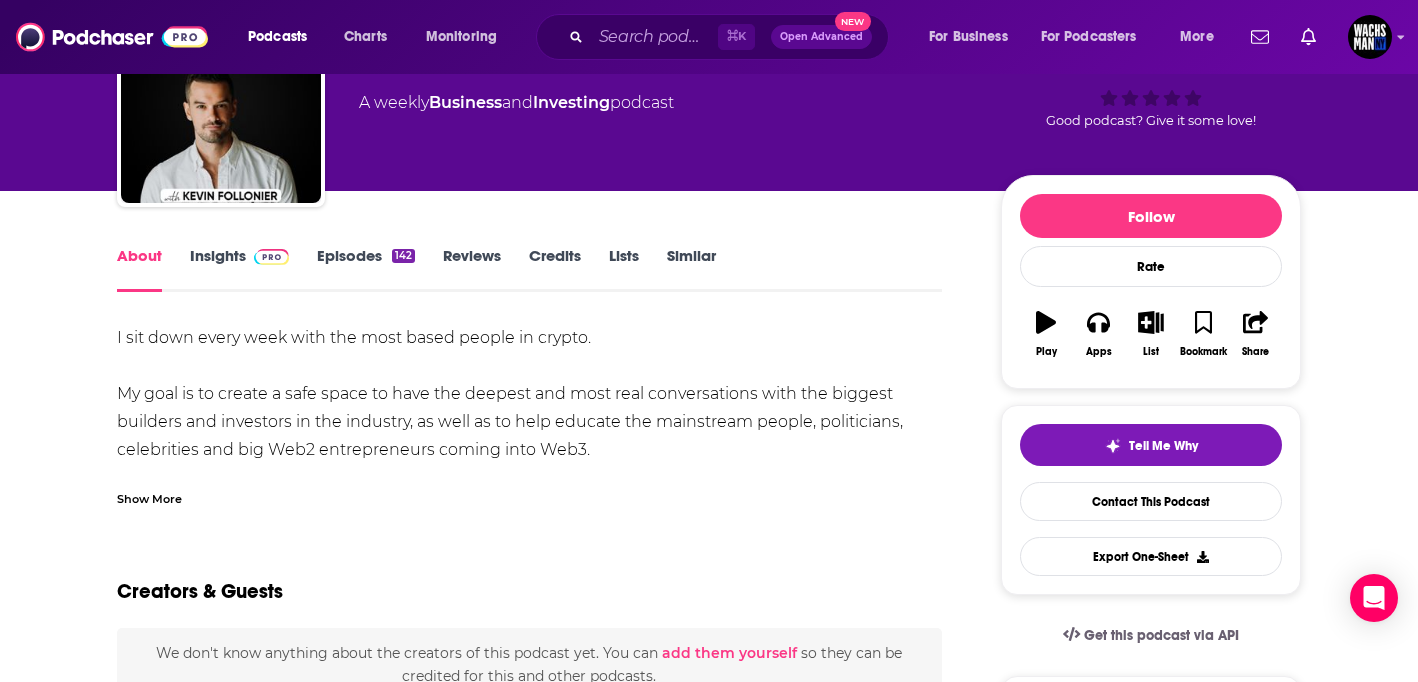 click on "Insights" at bounding box center [239, 269] 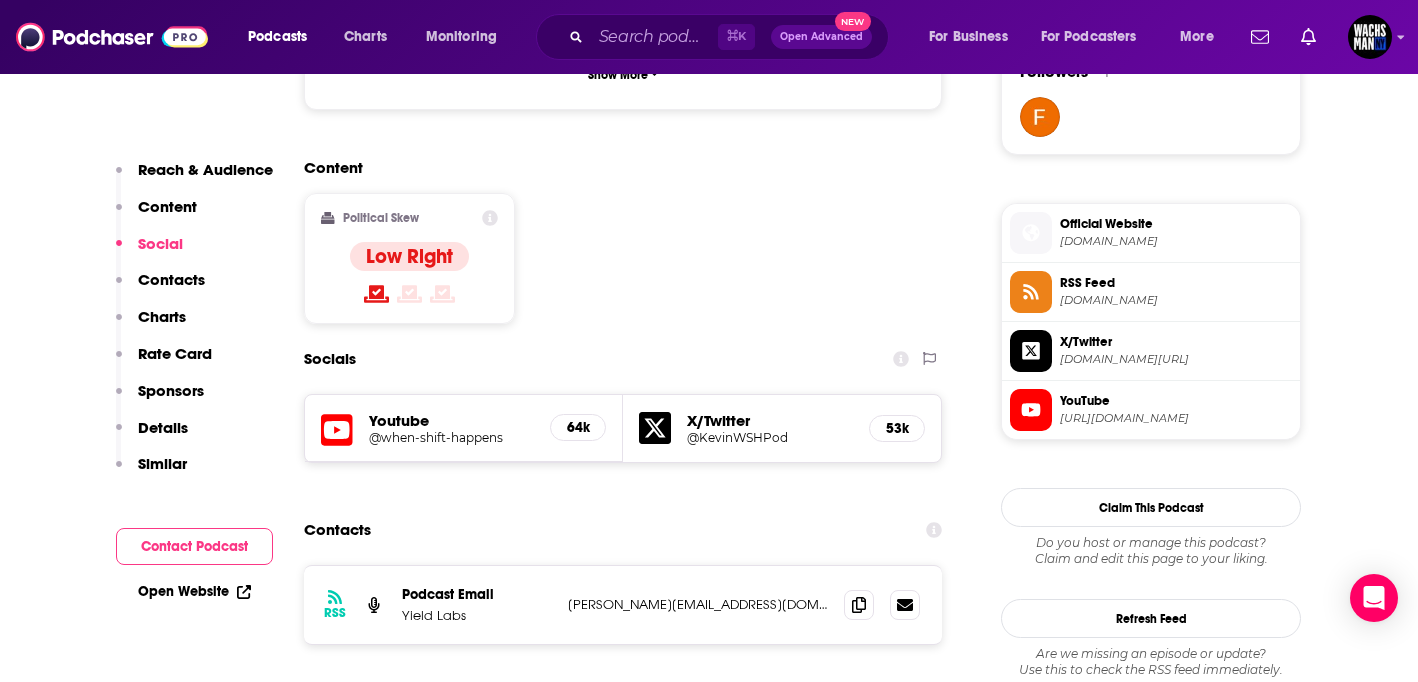 scroll, scrollTop: 1549, scrollLeft: 0, axis: vertical 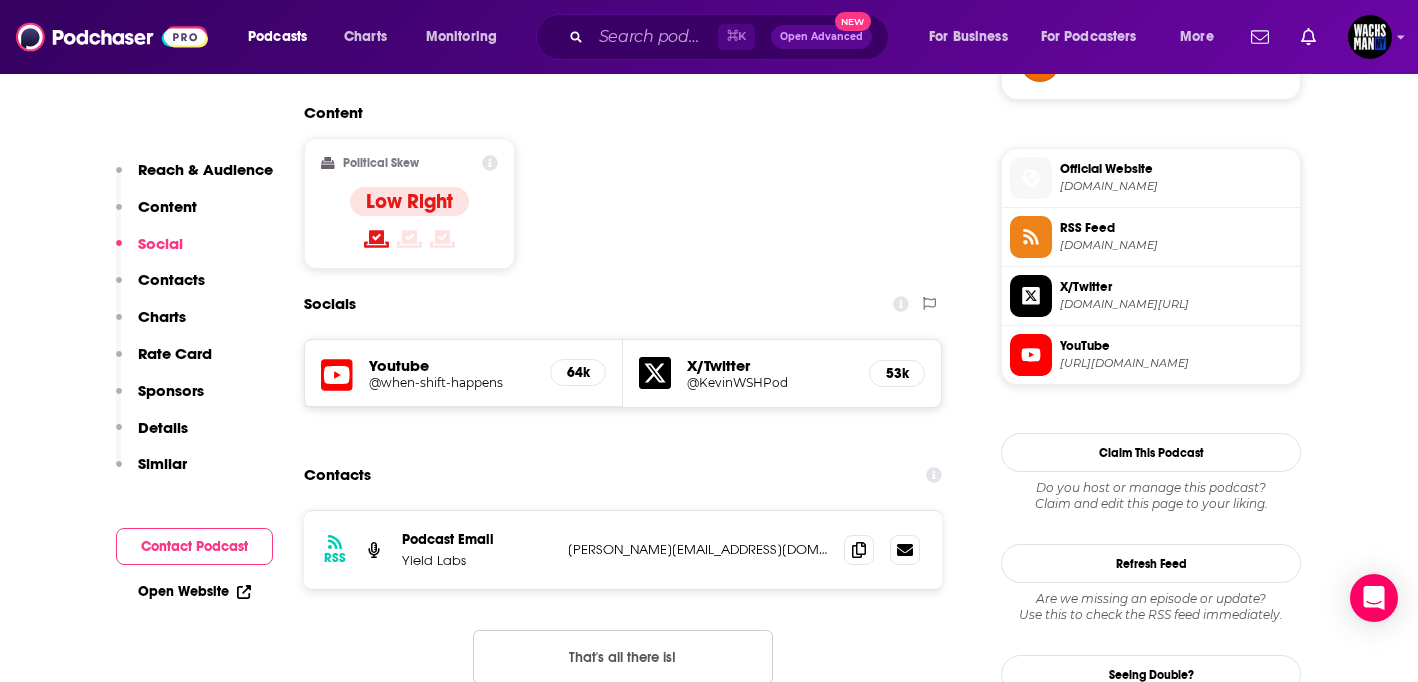 click on "Youtube" at bounding box center (451, 365) 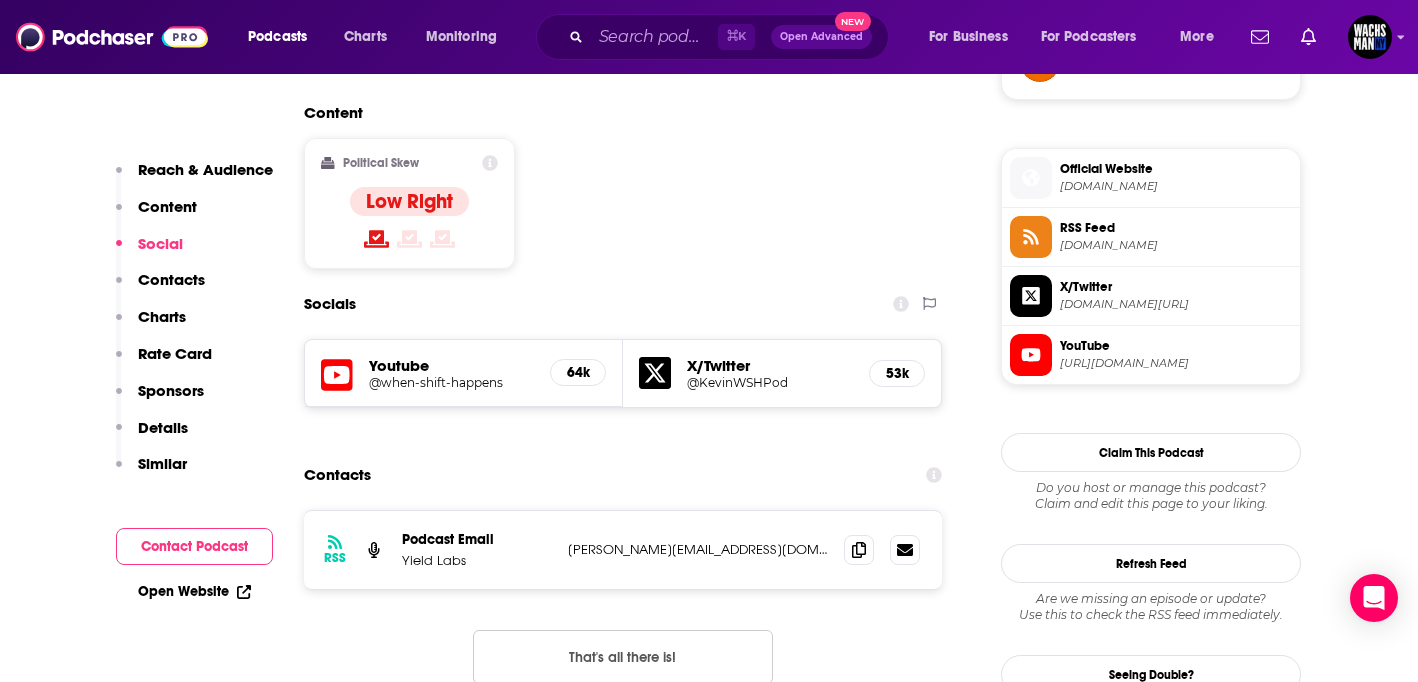 click on "@when-shift-happens" at bounding box center (451, 382) 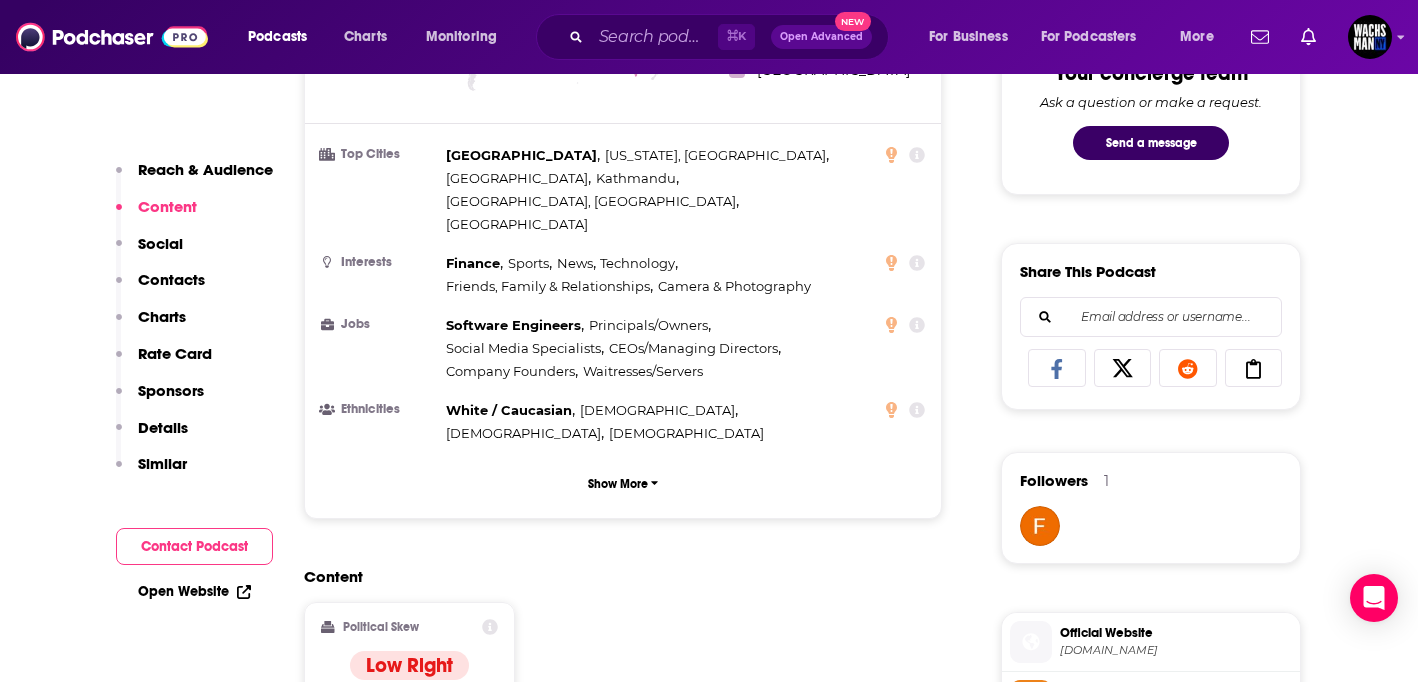 scroll, scrollTop: 0, scrollLeft: 0, axis: both 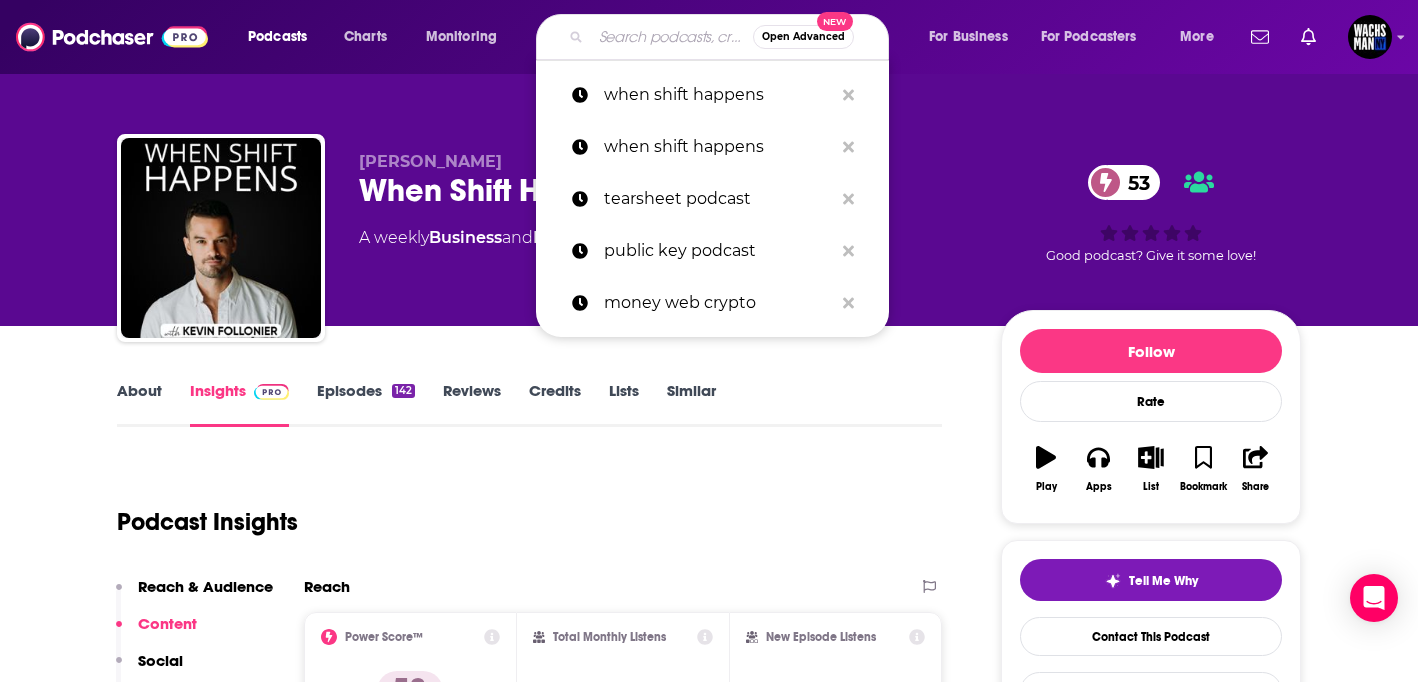 click at bounding box center [672, 37] 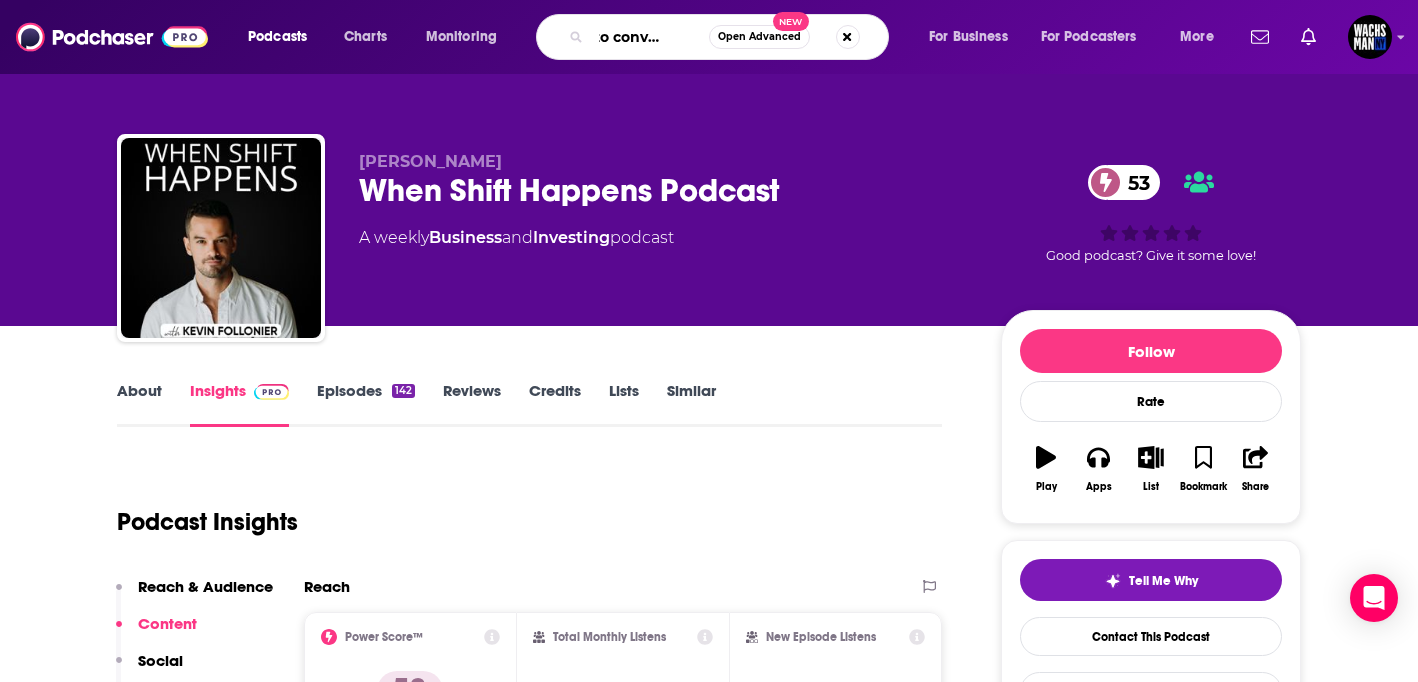 type on "crypto conversation" 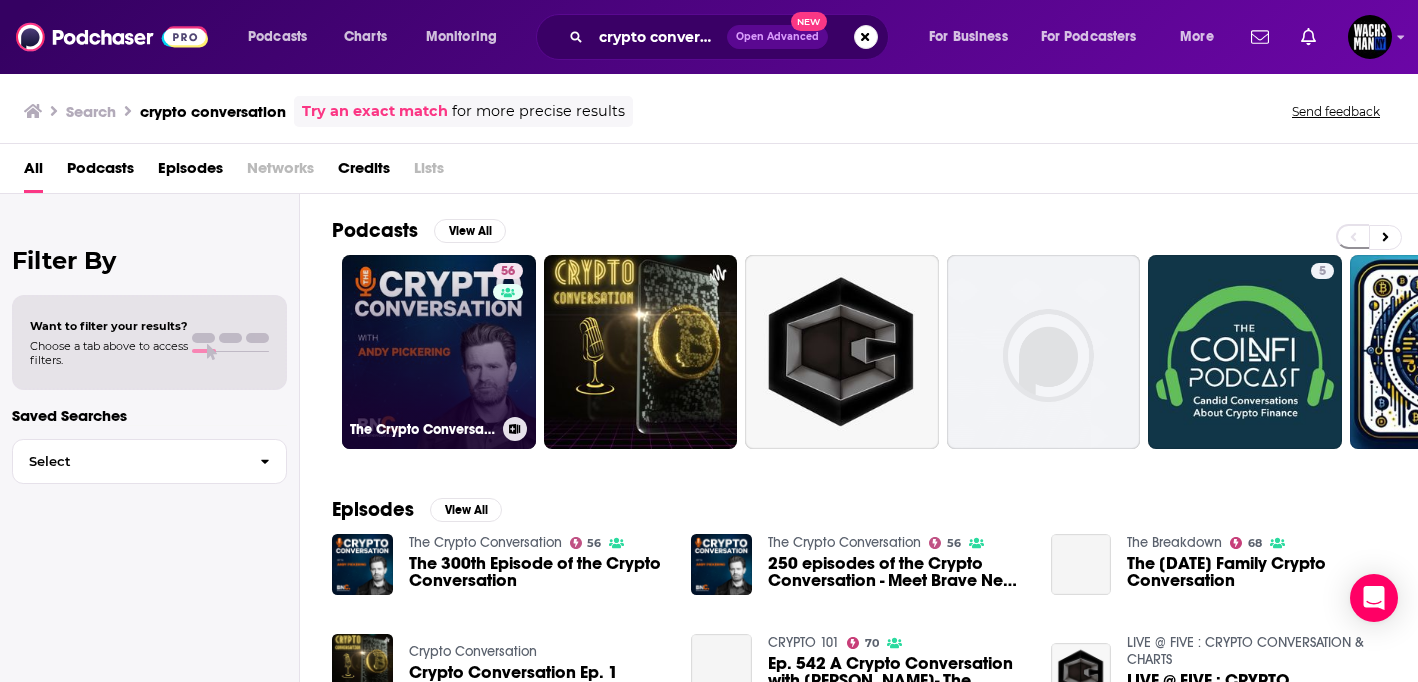 click on "56 The Crypto Conversation" at bounding box center (439, 352) 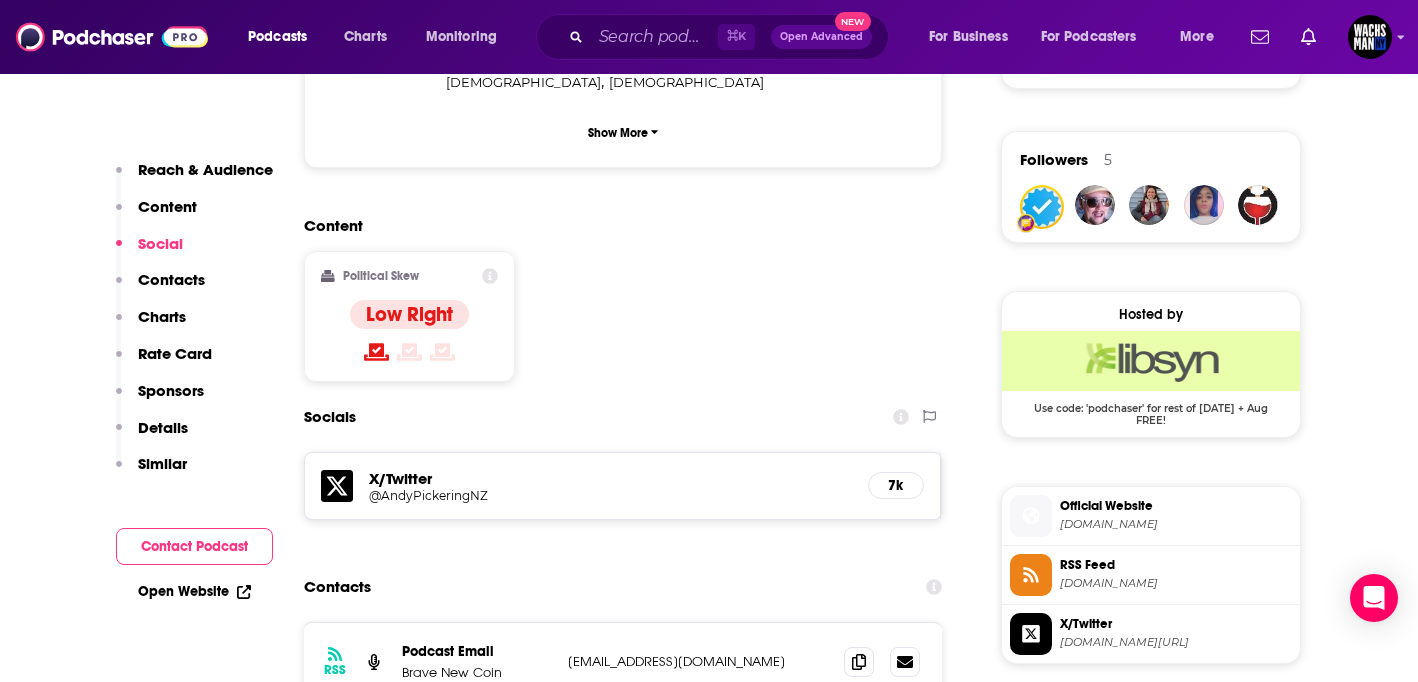 scroll, scrollTop: 1497, scrollLeft: 0, axis: vertical 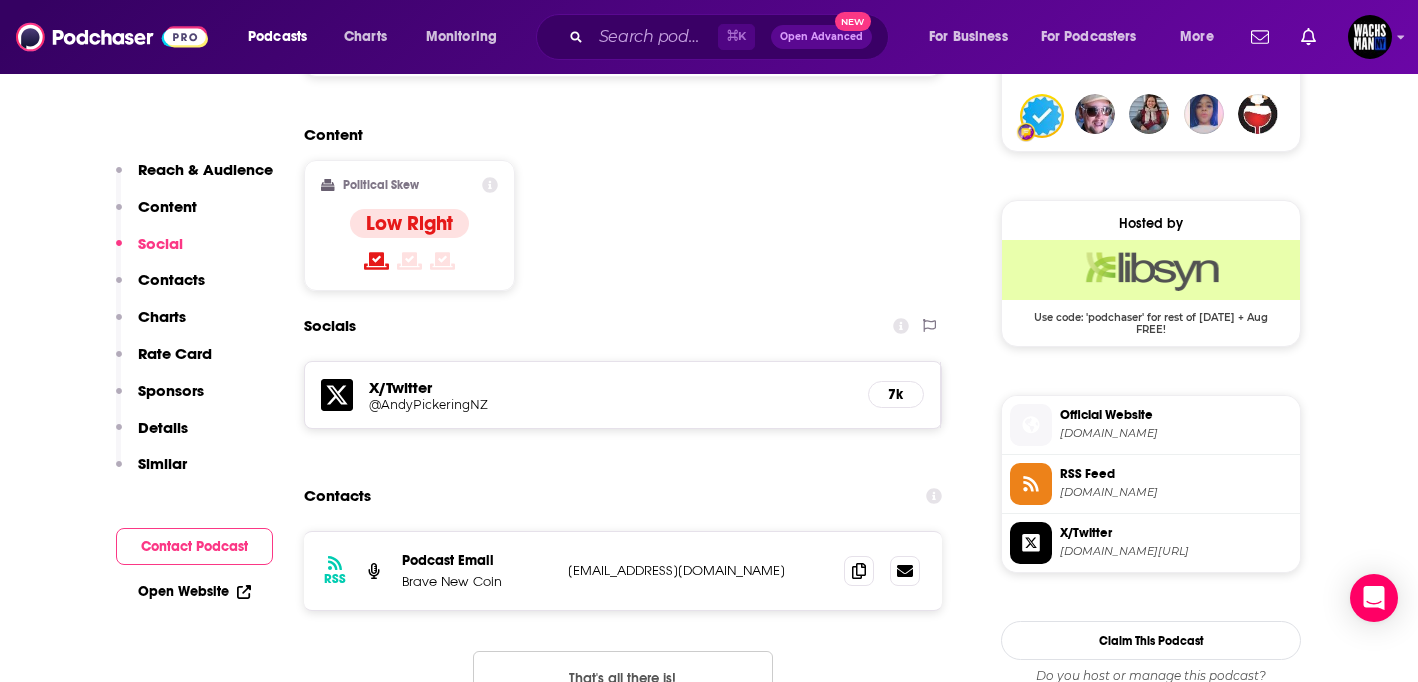 click on "@AndyPickeringNZ" at bounding box center (529, 404) 